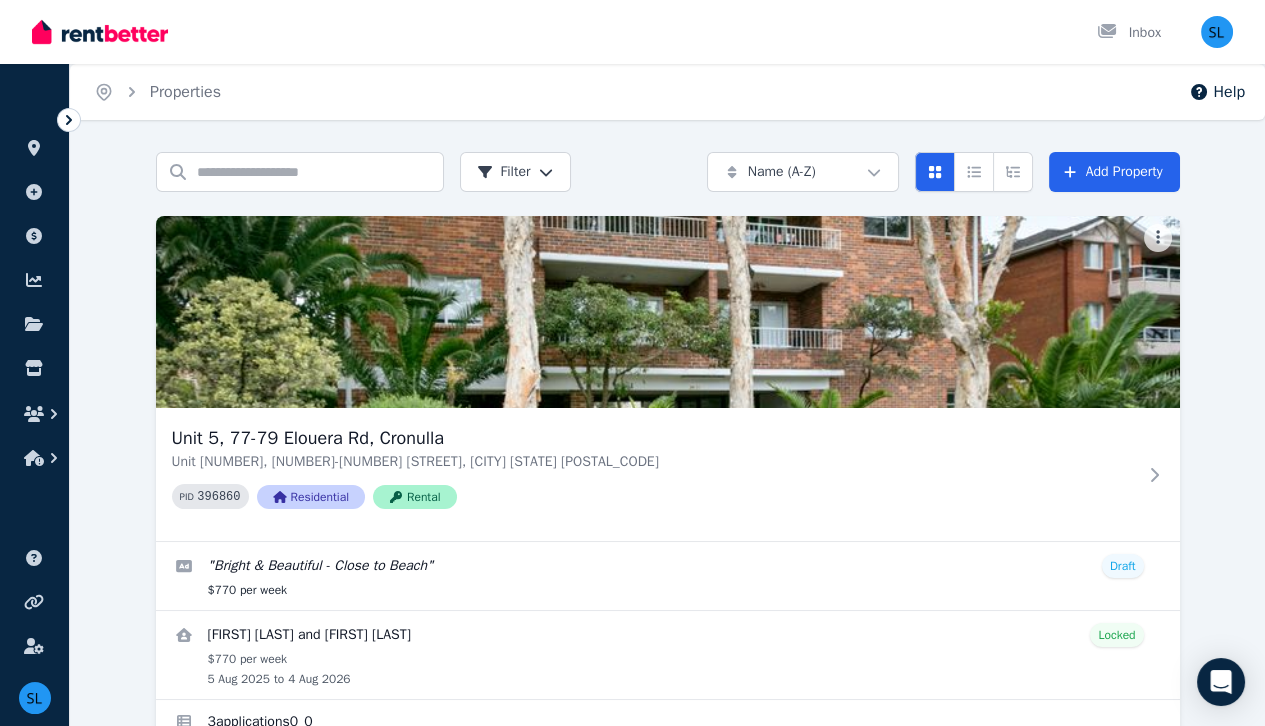 scroll, scrollTop: 89, scrollLeft: 0, axis: vertical 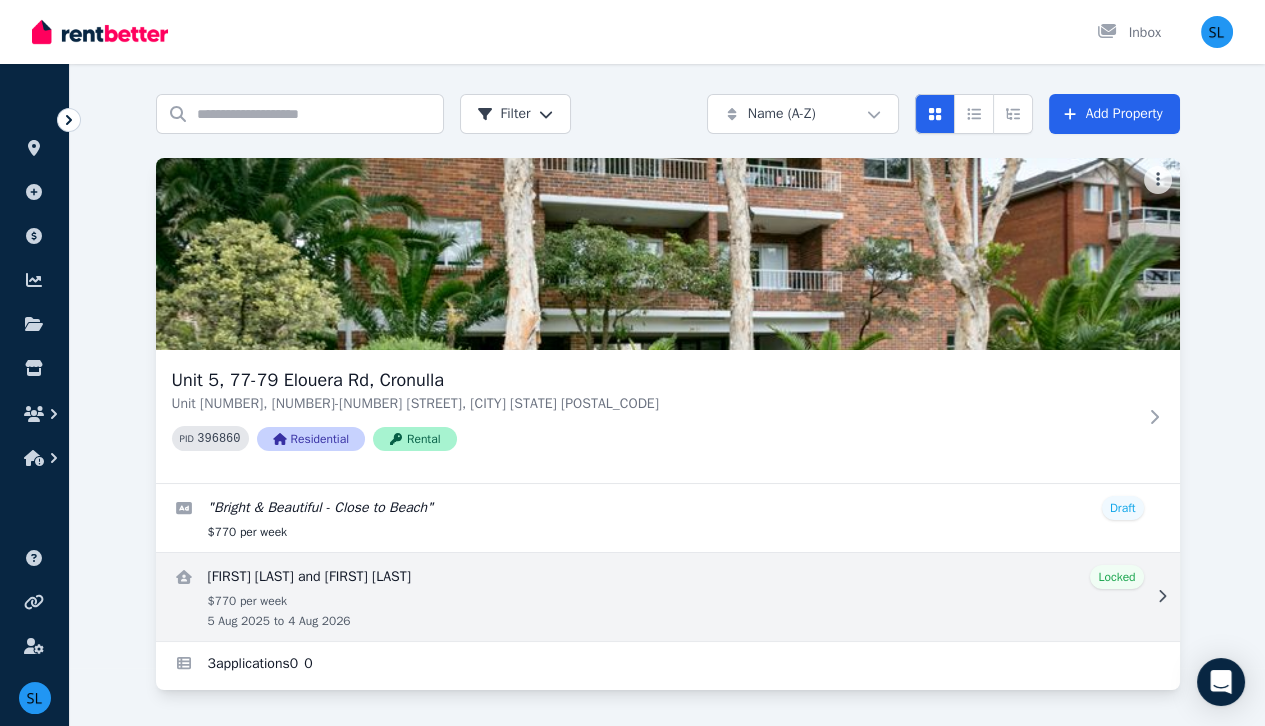 click at bounding box center [668, 597] 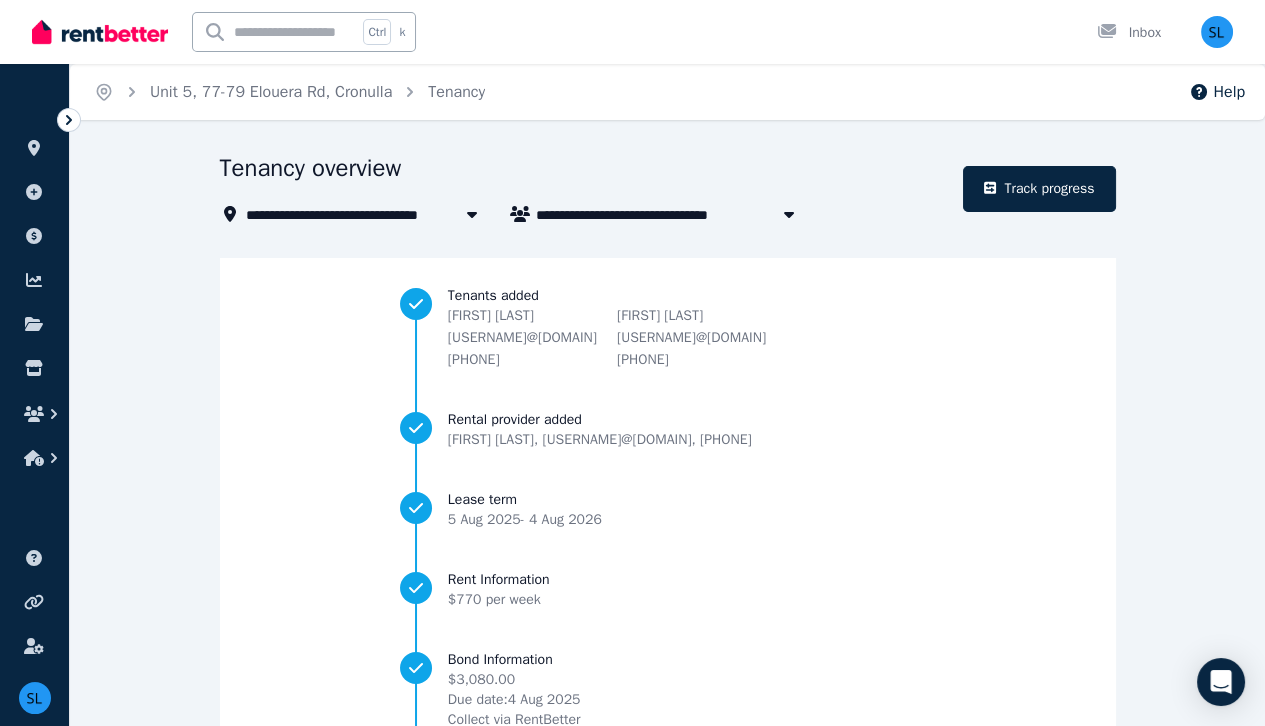scroll, scrollTop: 213, scrollLeft: 0, axis: vertical 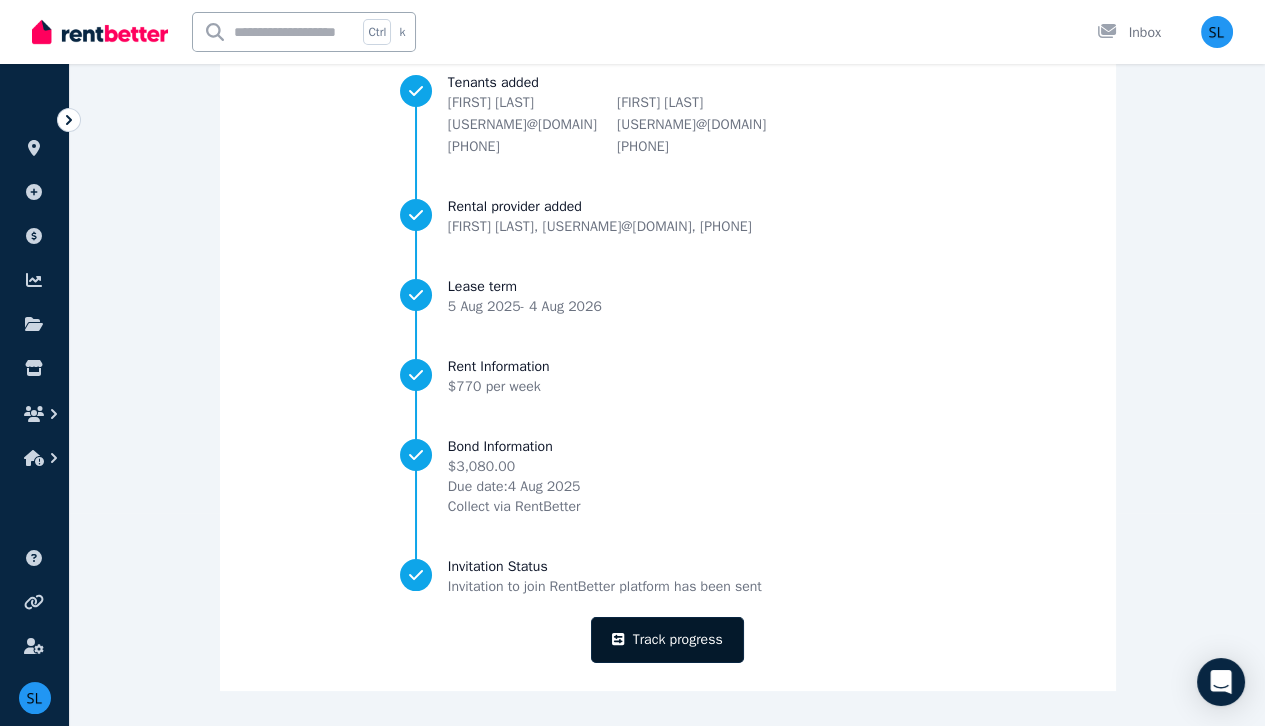 click on "Track progress" at bounding box center [667, 640] 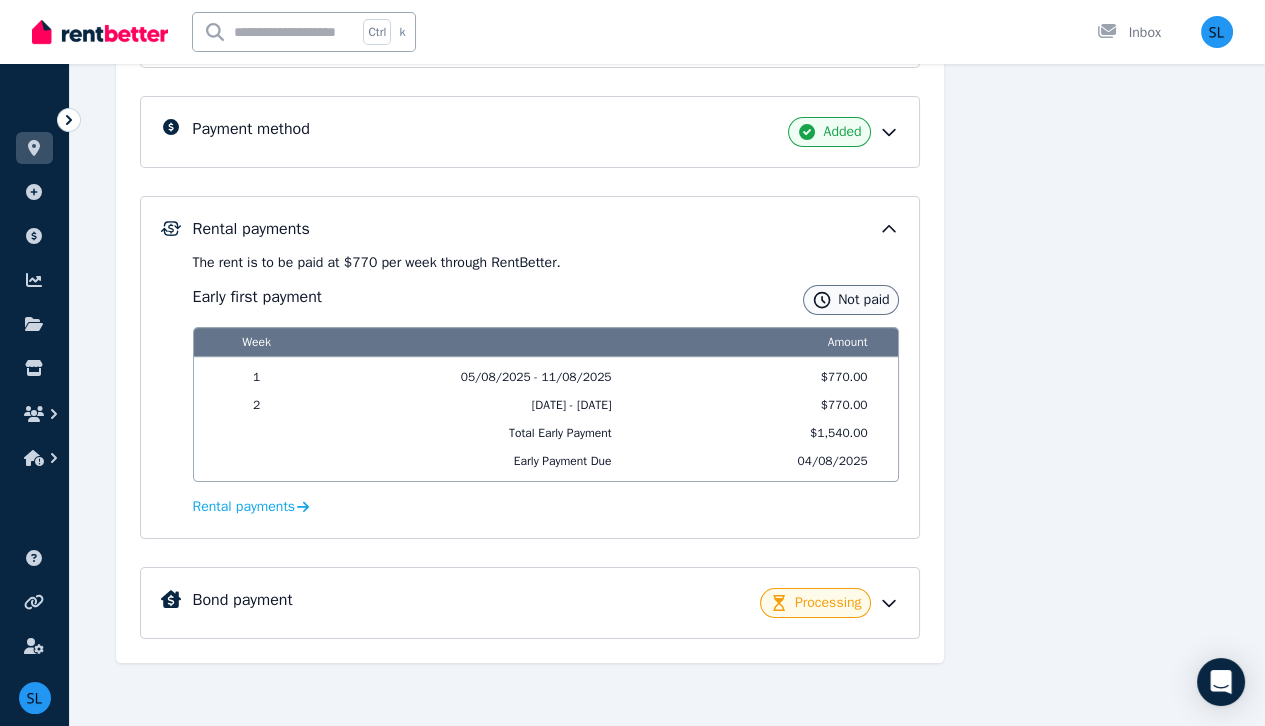 scroll, scrollTop: 692, scrollLeft: 0, axis: vertical 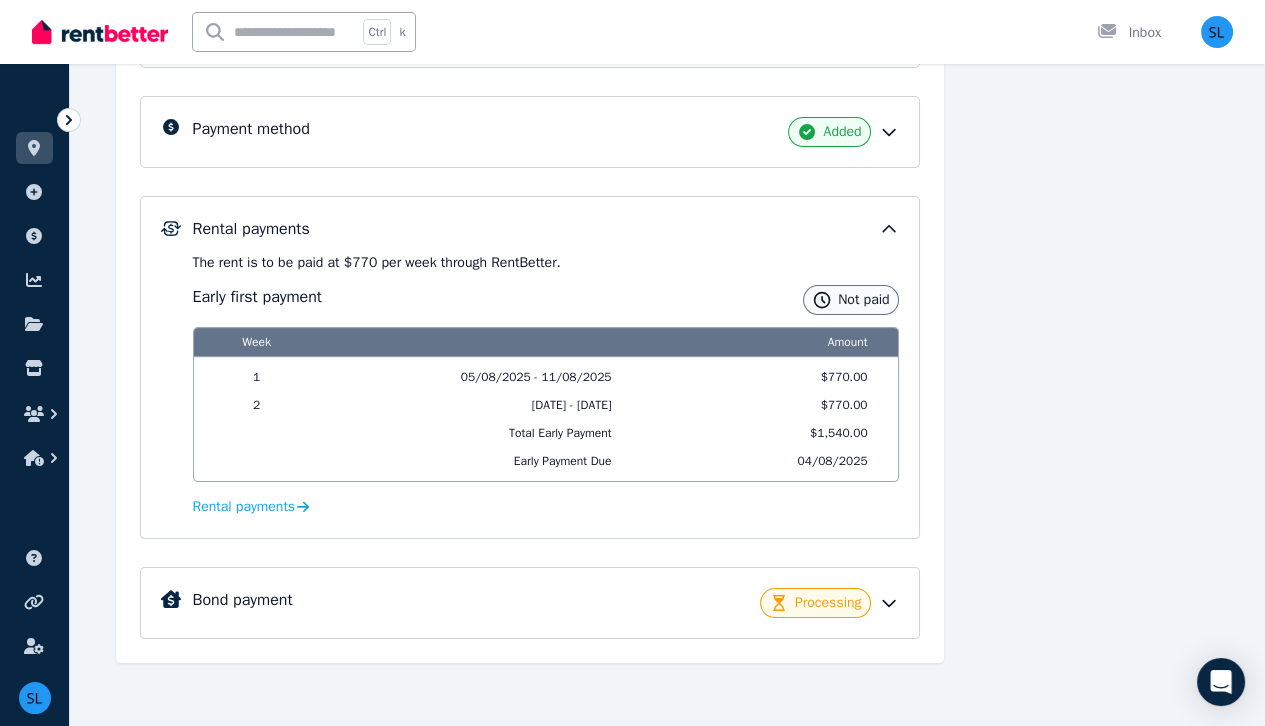click at bounding box center (171, 228) 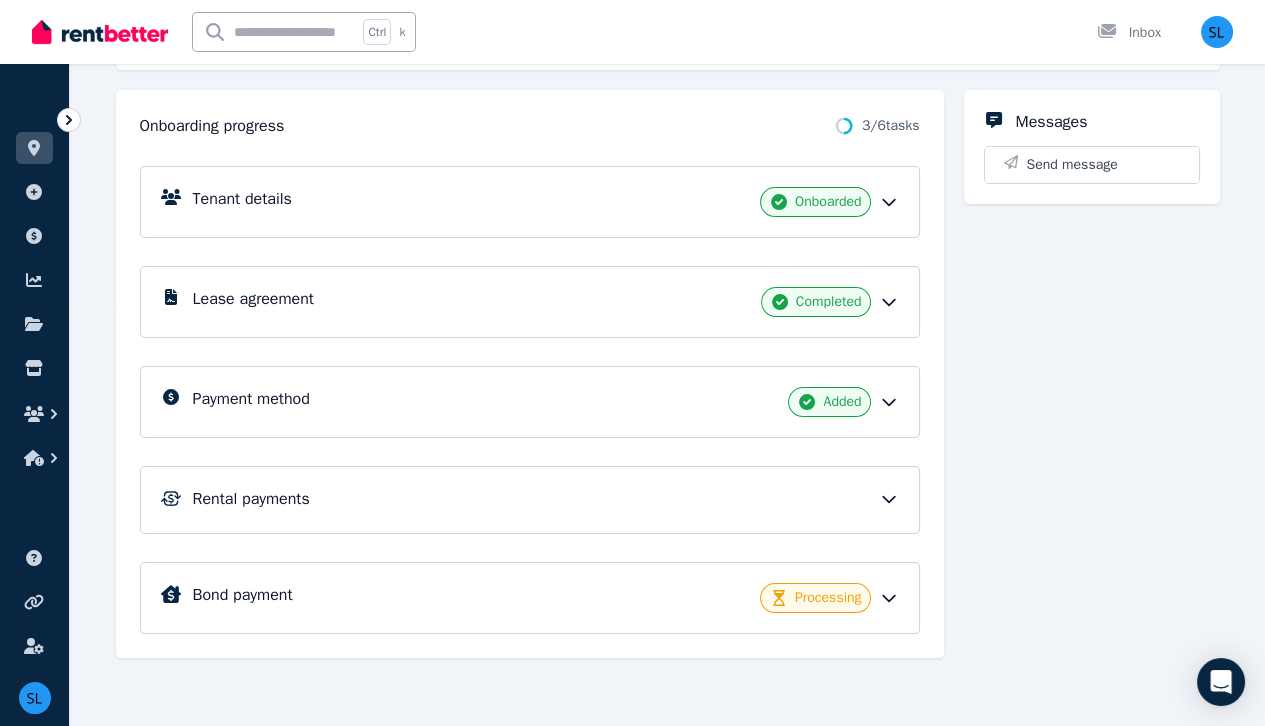 scroll, scrollTop: 419, scrollLeft: 0, axis: vertical 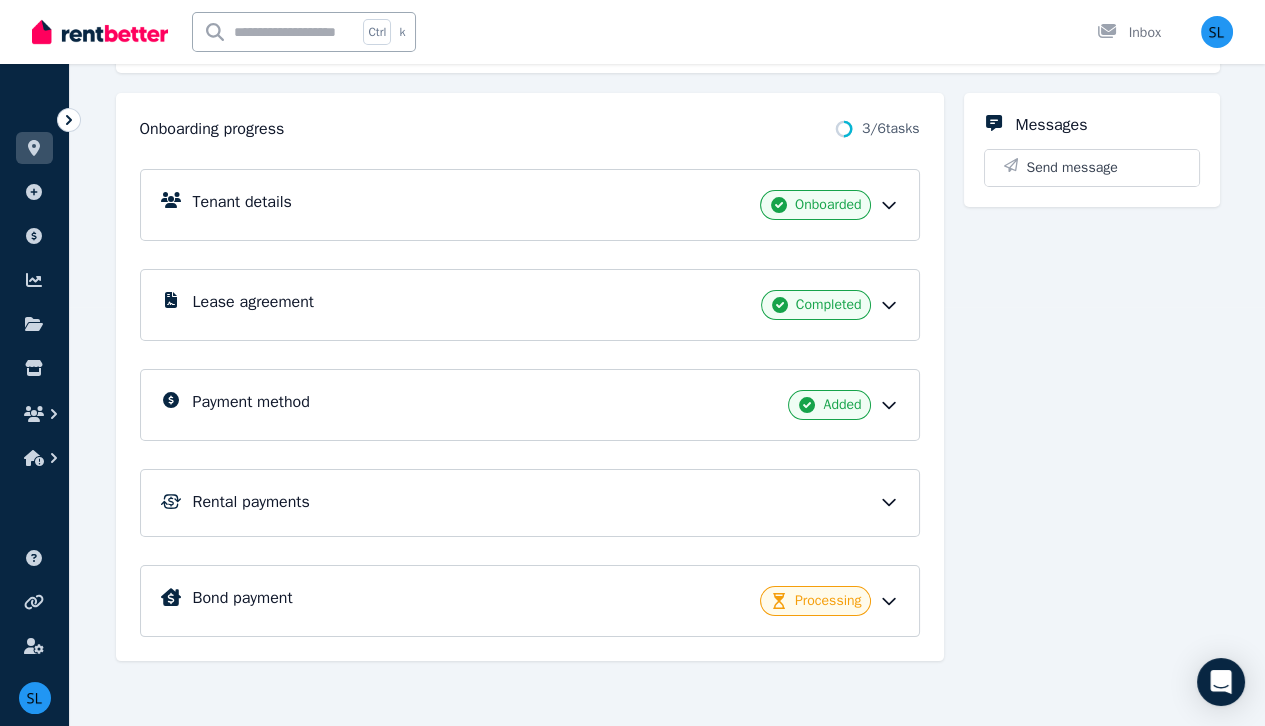 click 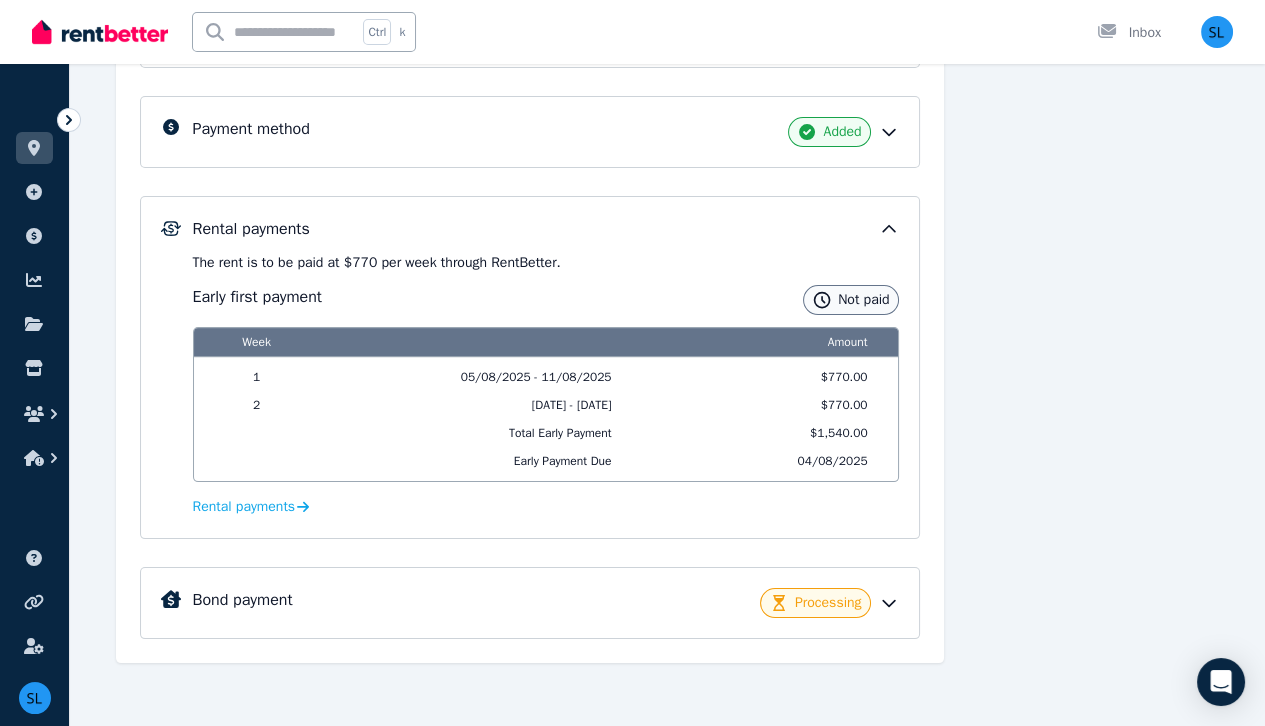 click 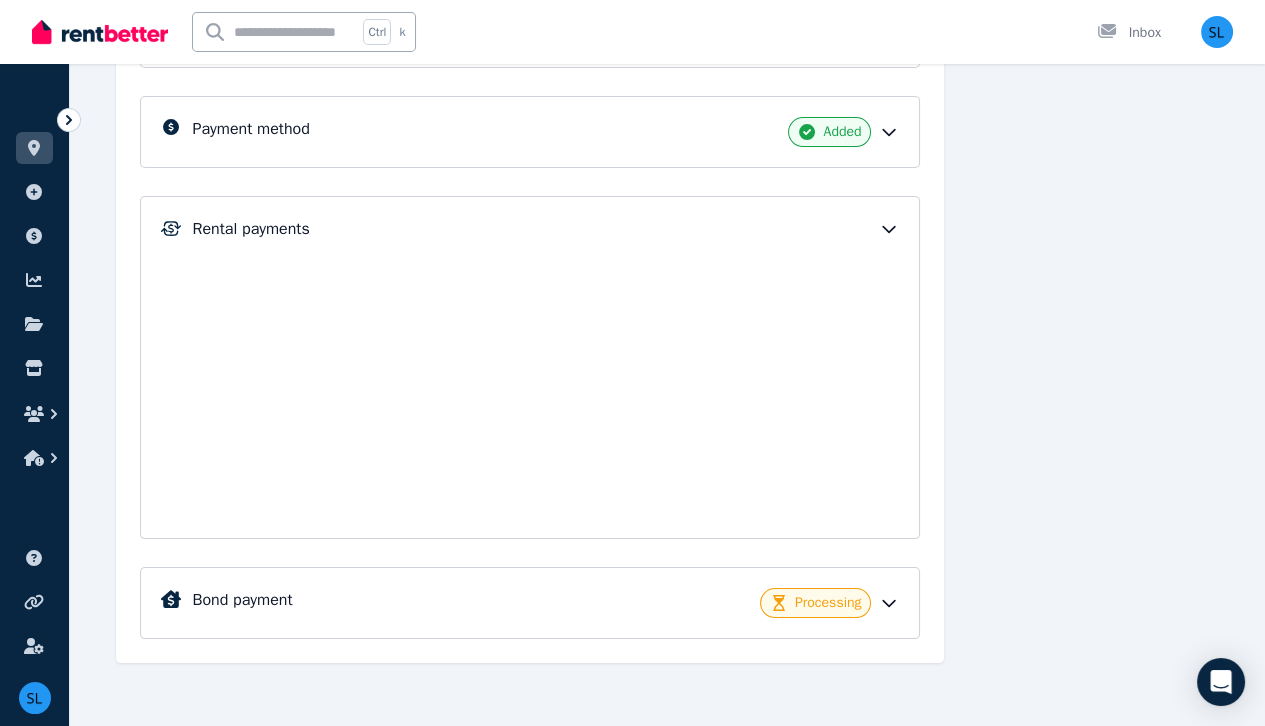 scroll, scrollTop: 419, scrollLeft: 0, axis: vertical 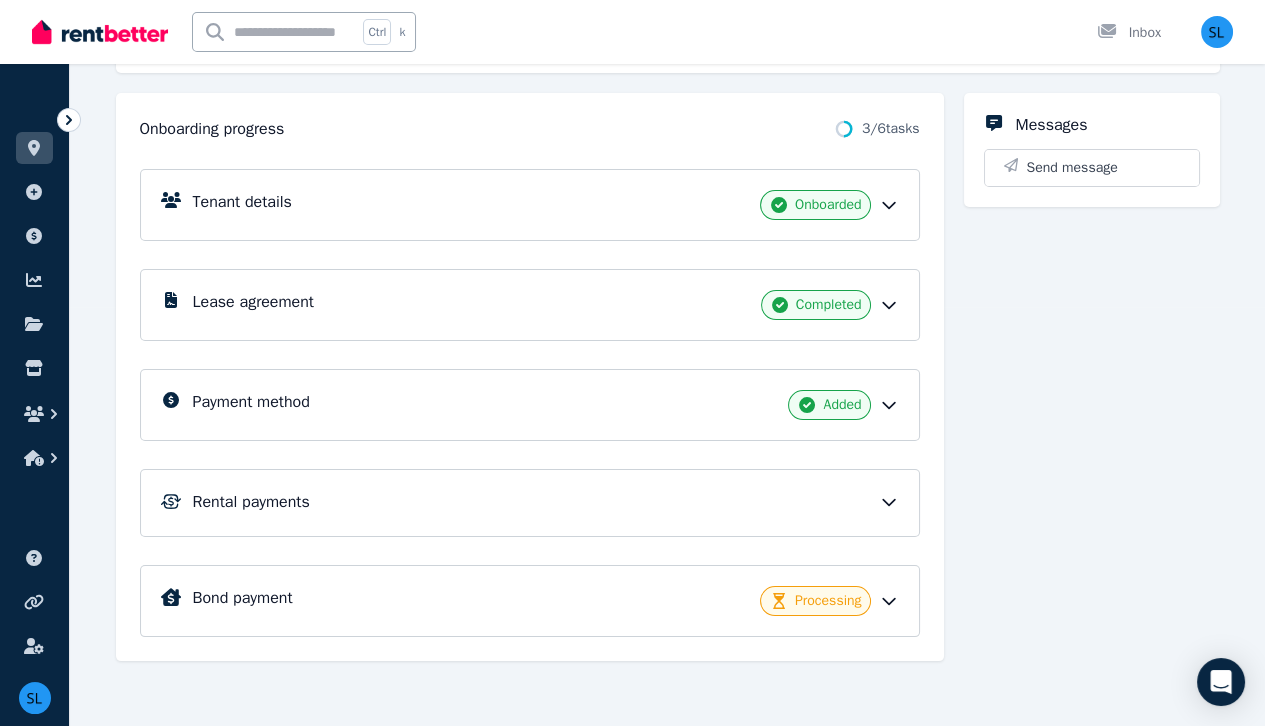click 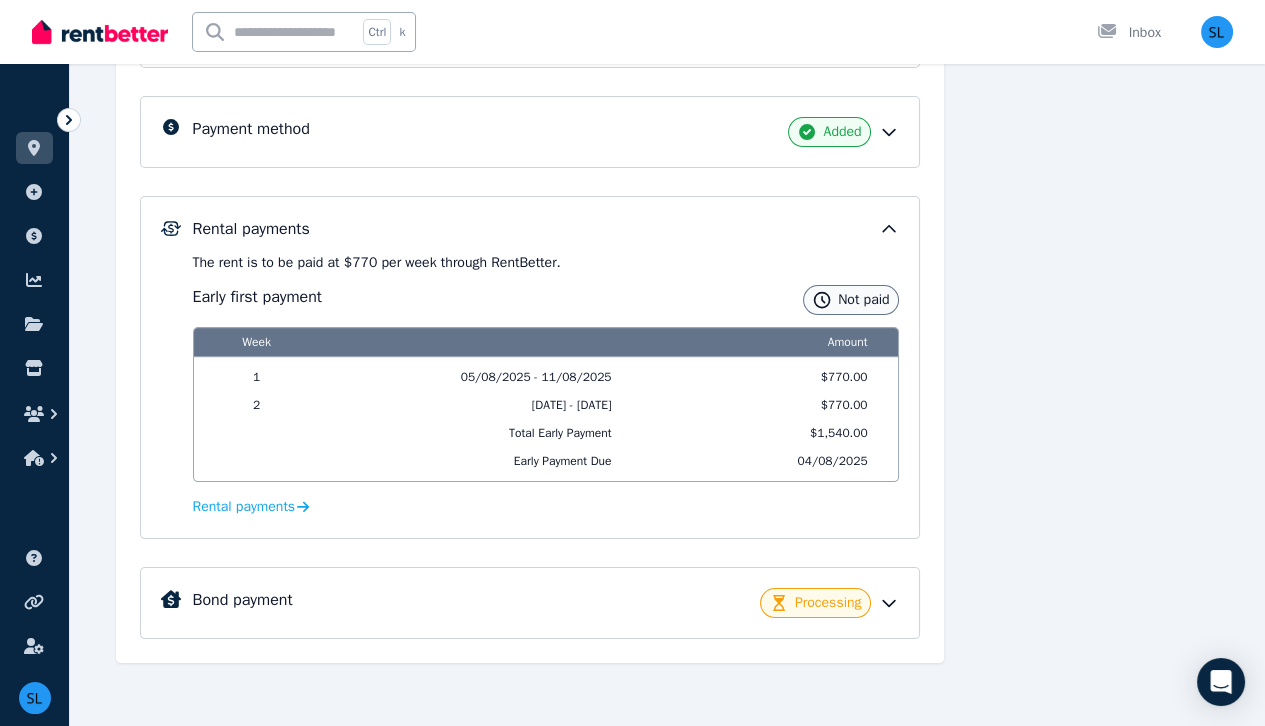 click 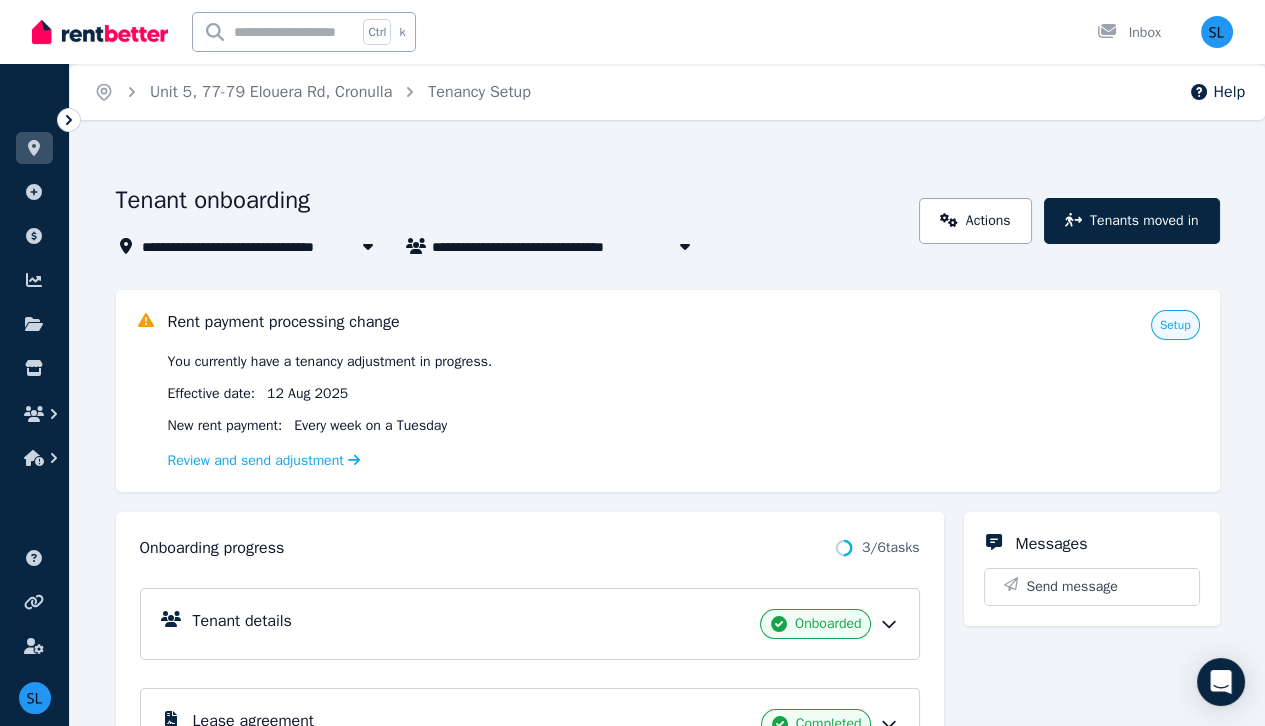 scroll, scrollTop: 419, scrollLeft: 0, axis: vertical 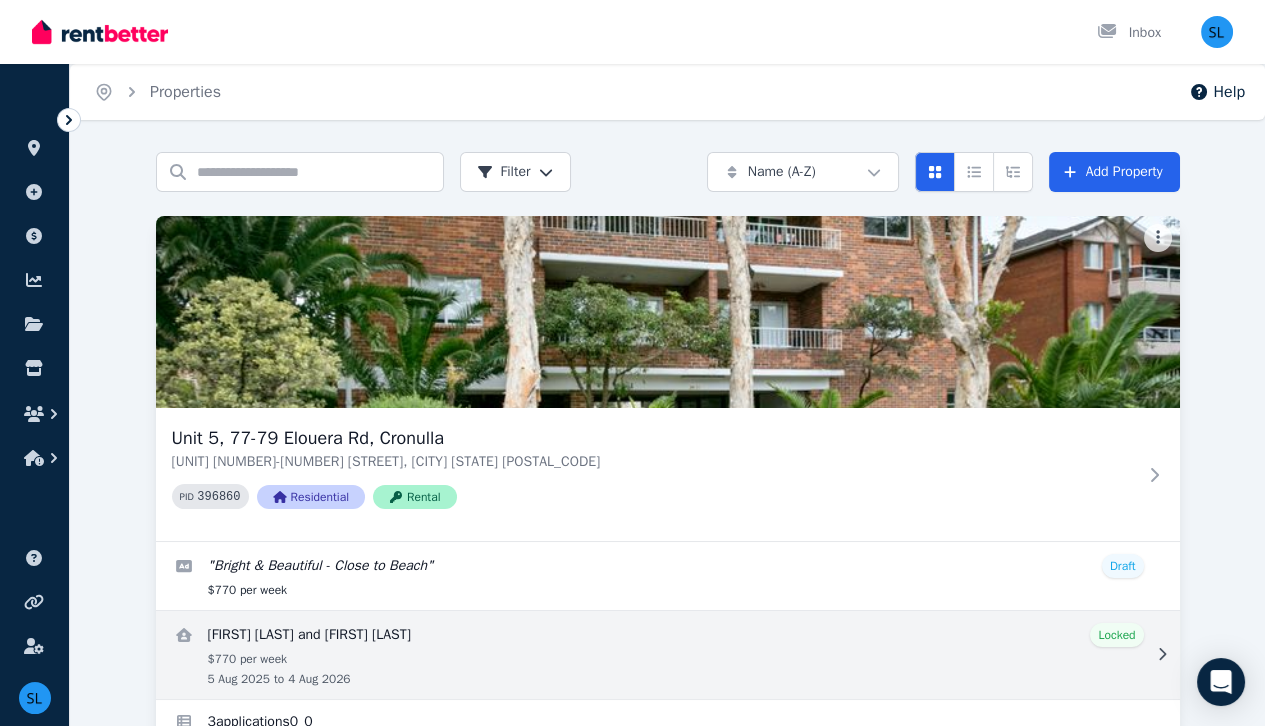 click at bounding box center [668, 655] 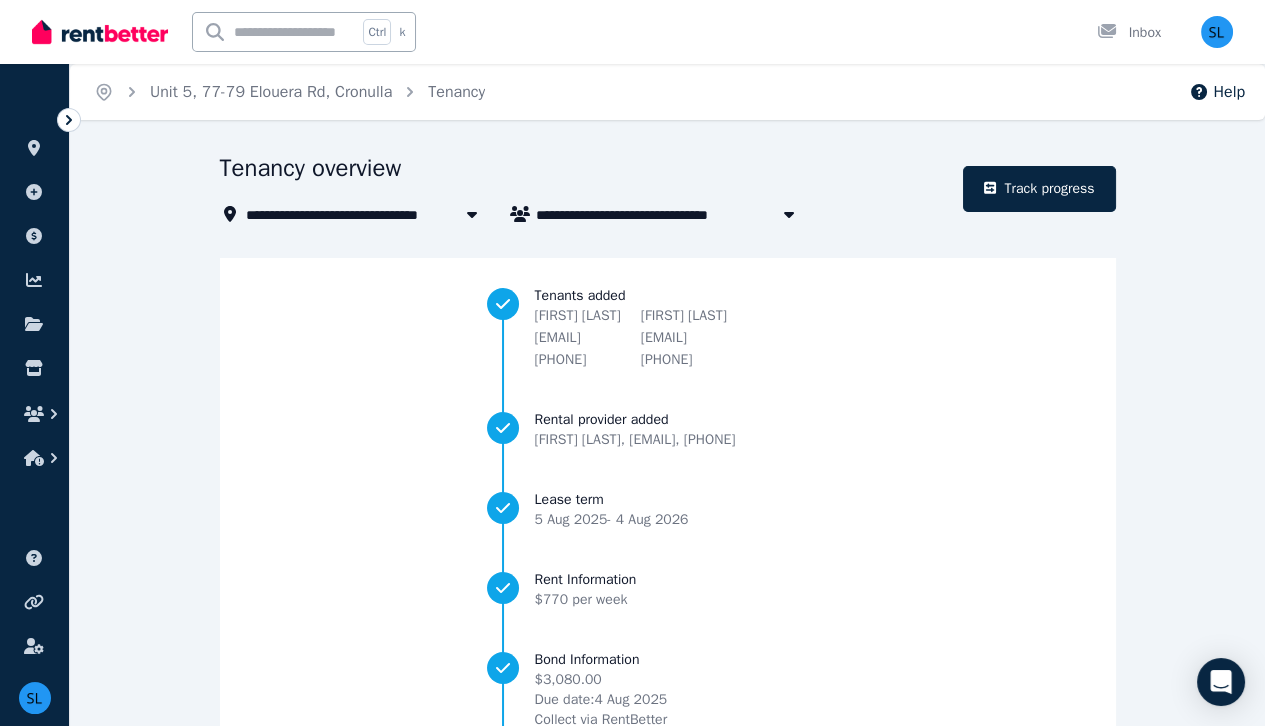 scroll, scrollTop: 213, scrollLeft: 0, axis: vertical 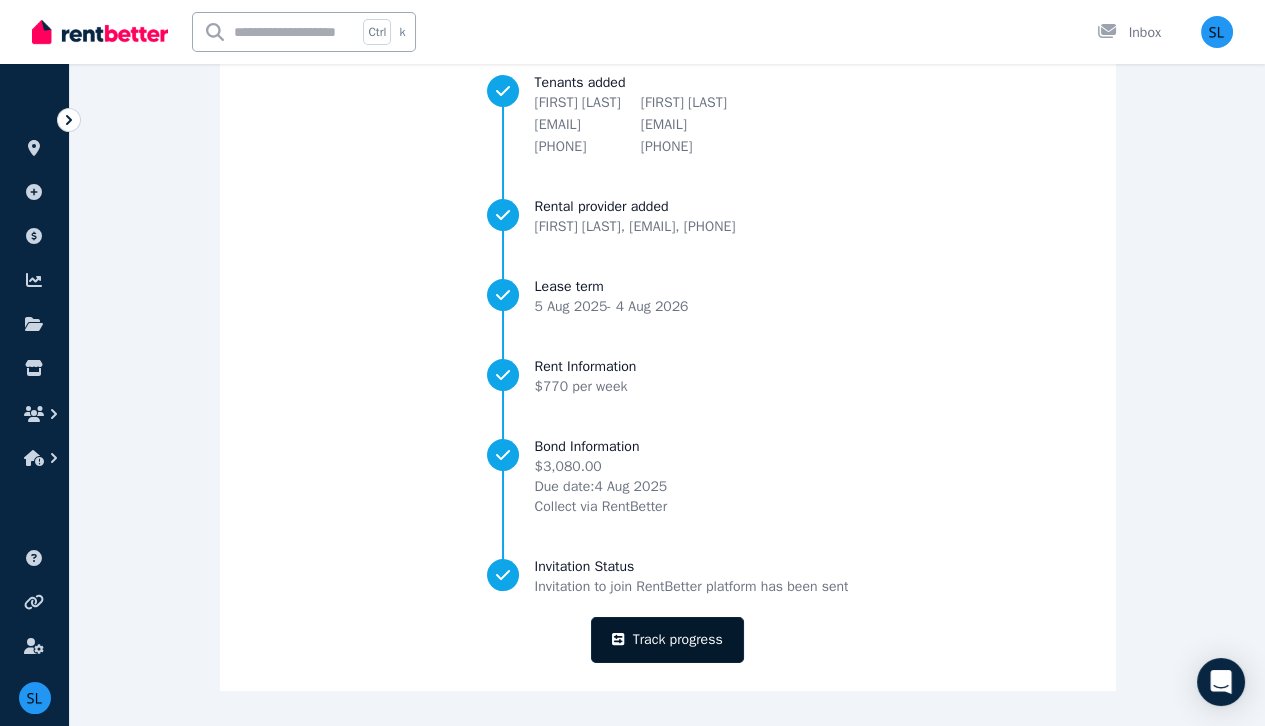 click on "Track progress" at bounding box center (667, 640) 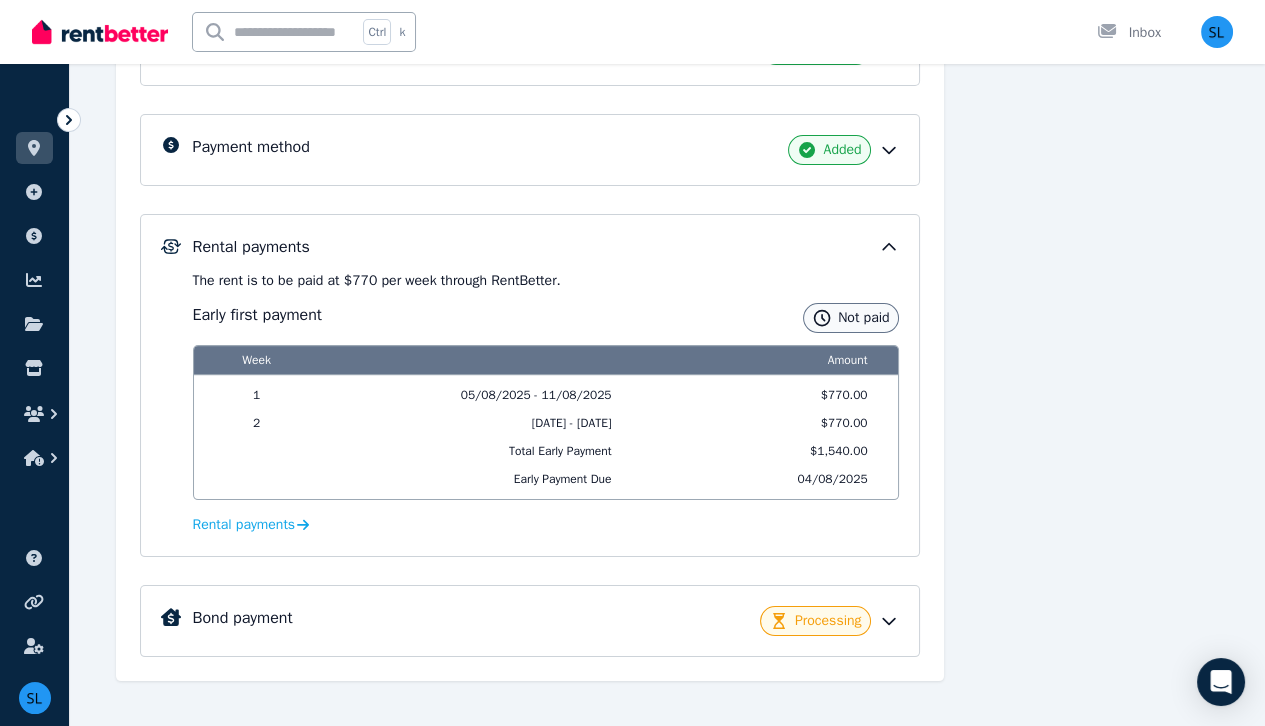 scroll, scrollTop: 672, scrollLeft: 0, axis: vertical 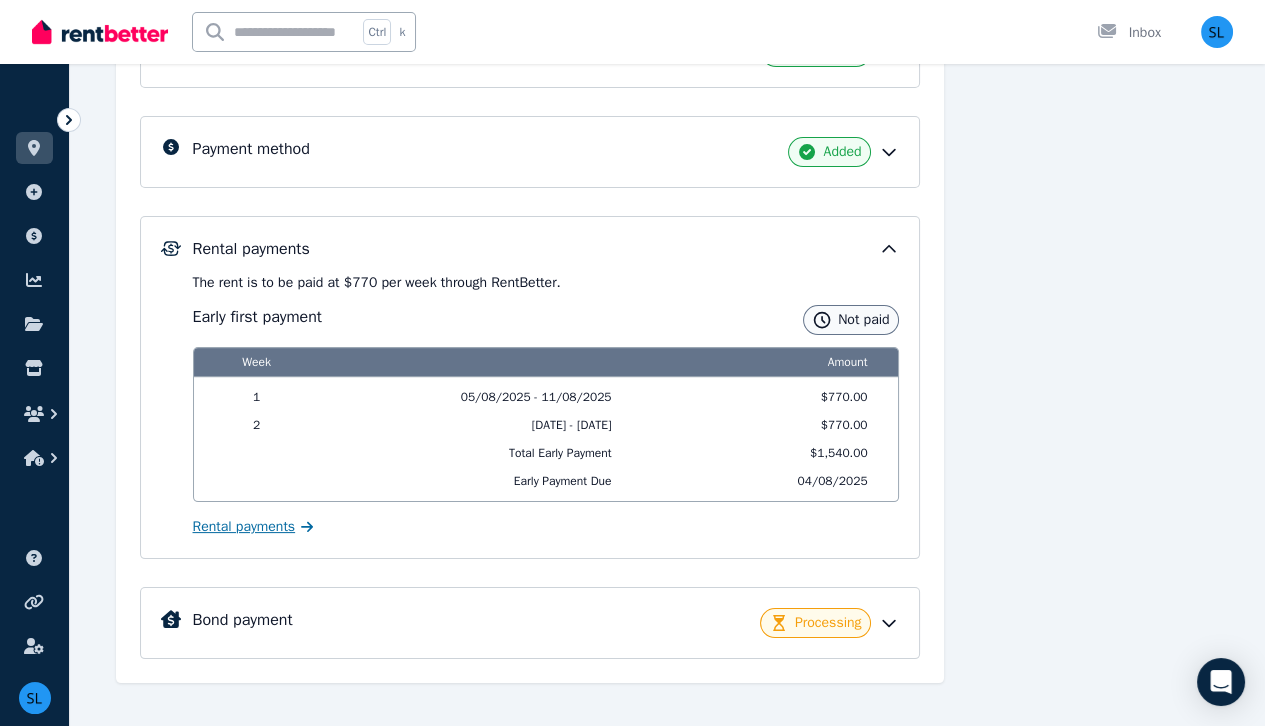 click on "Rental payments" at bounding box center (244, 527) 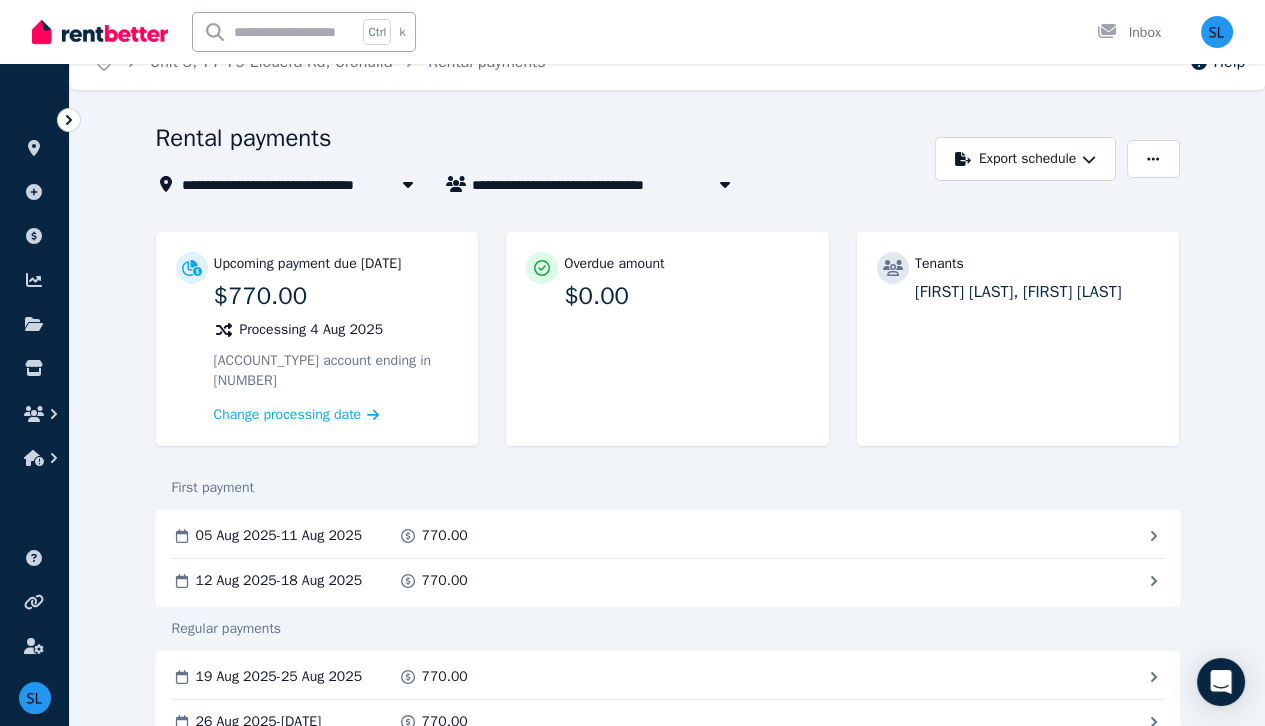 scroll, scrollTop: 32, scrollLeft: 0, axis: vertical 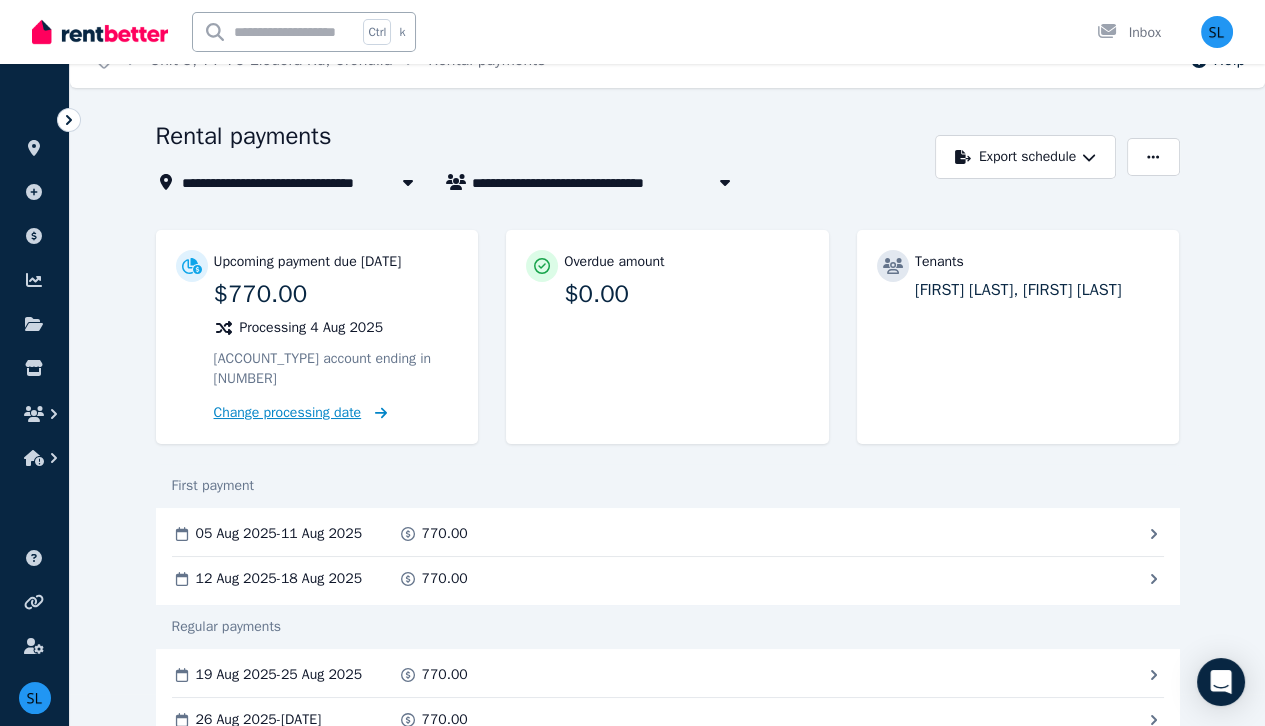click on "Change processing date" at bounding box center (288, 413) 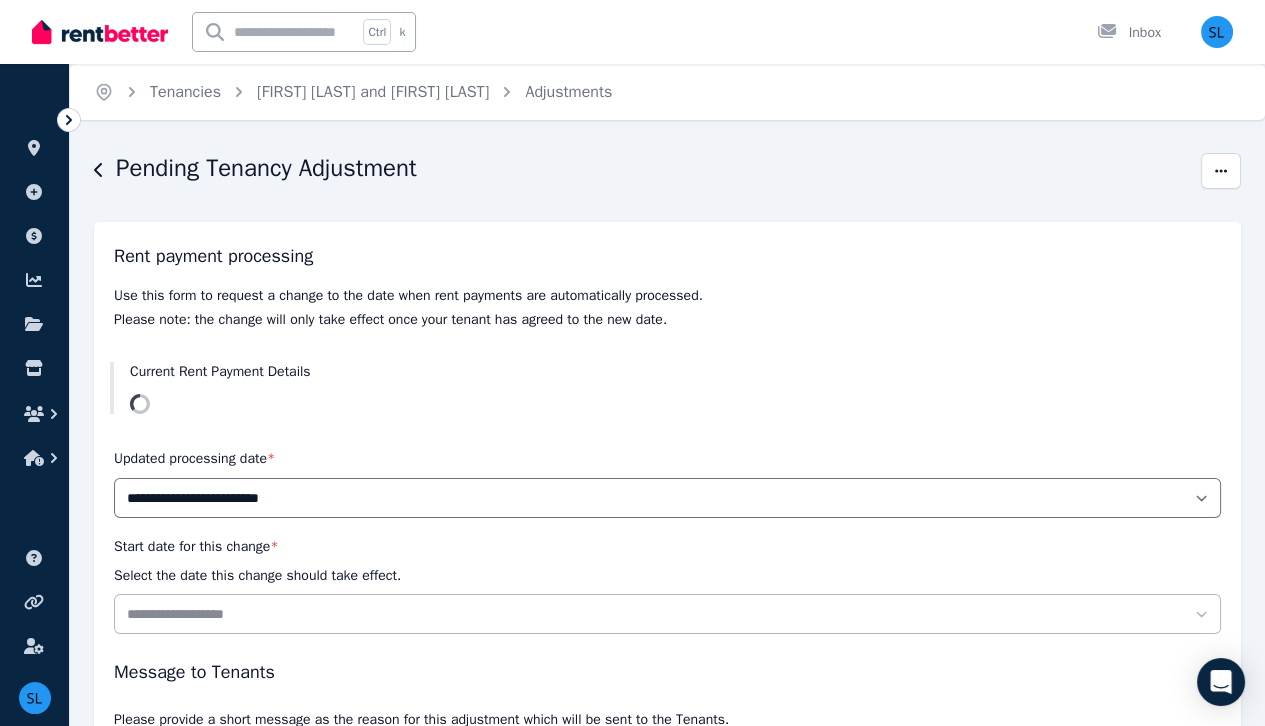 select on "*******" 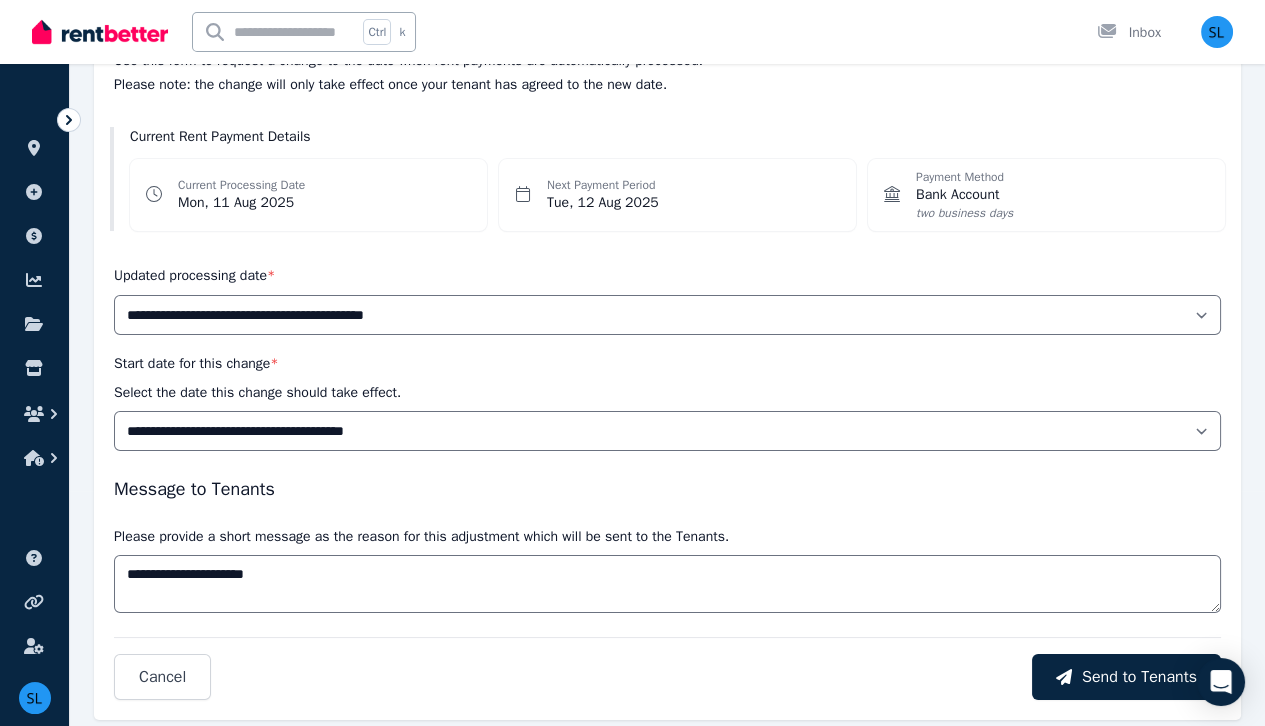 scroll, scrollTop: 239, scrollLeft: 0, axis: vertical 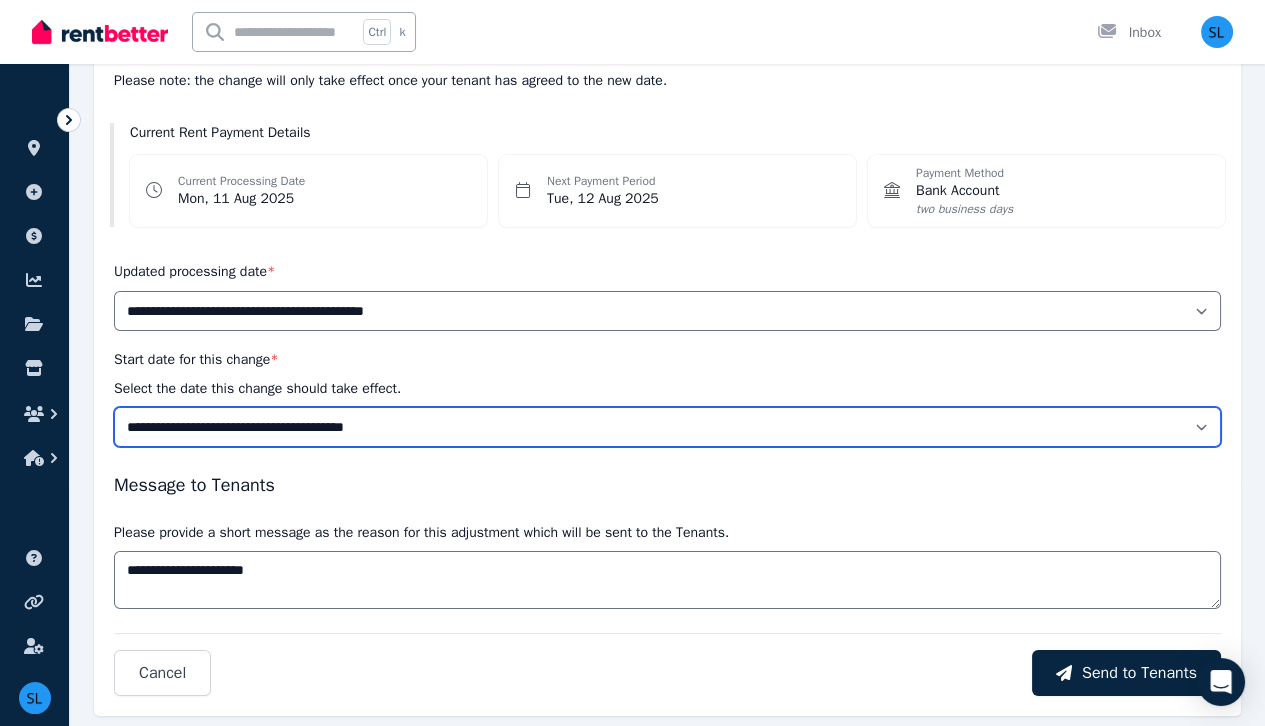 click on "**********" at bounding box center [667, 427] 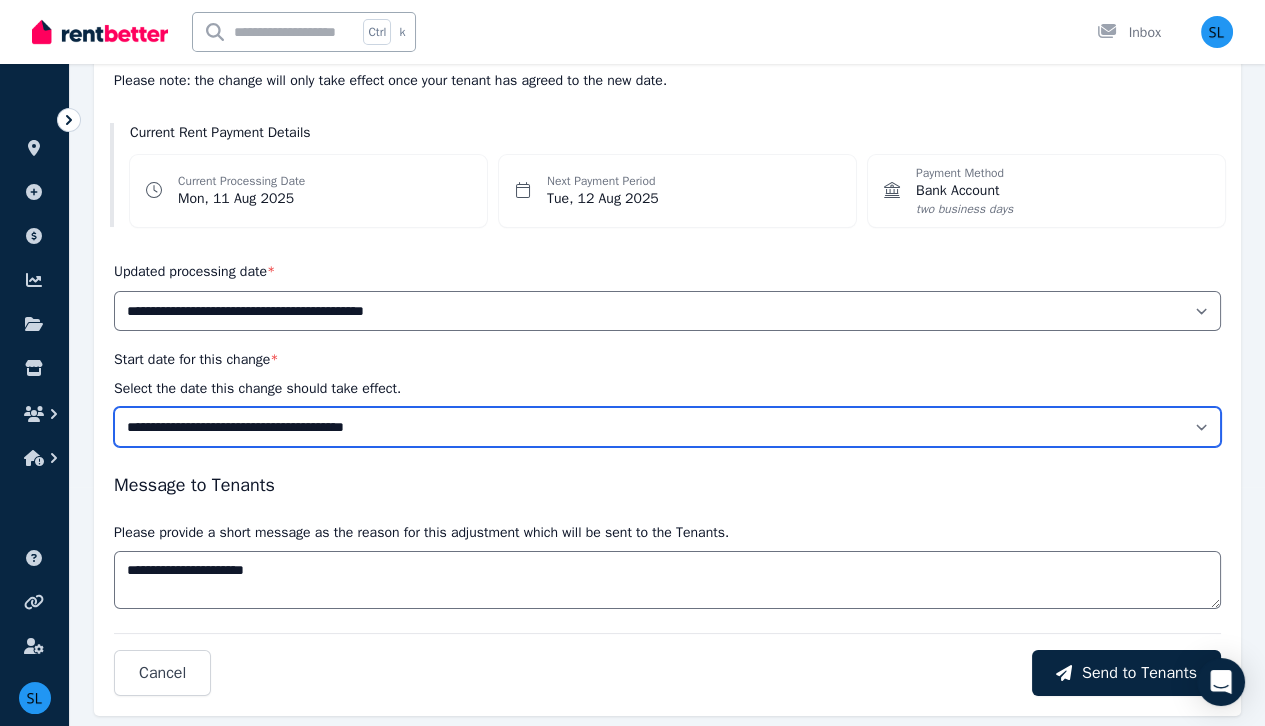 select on "**********" 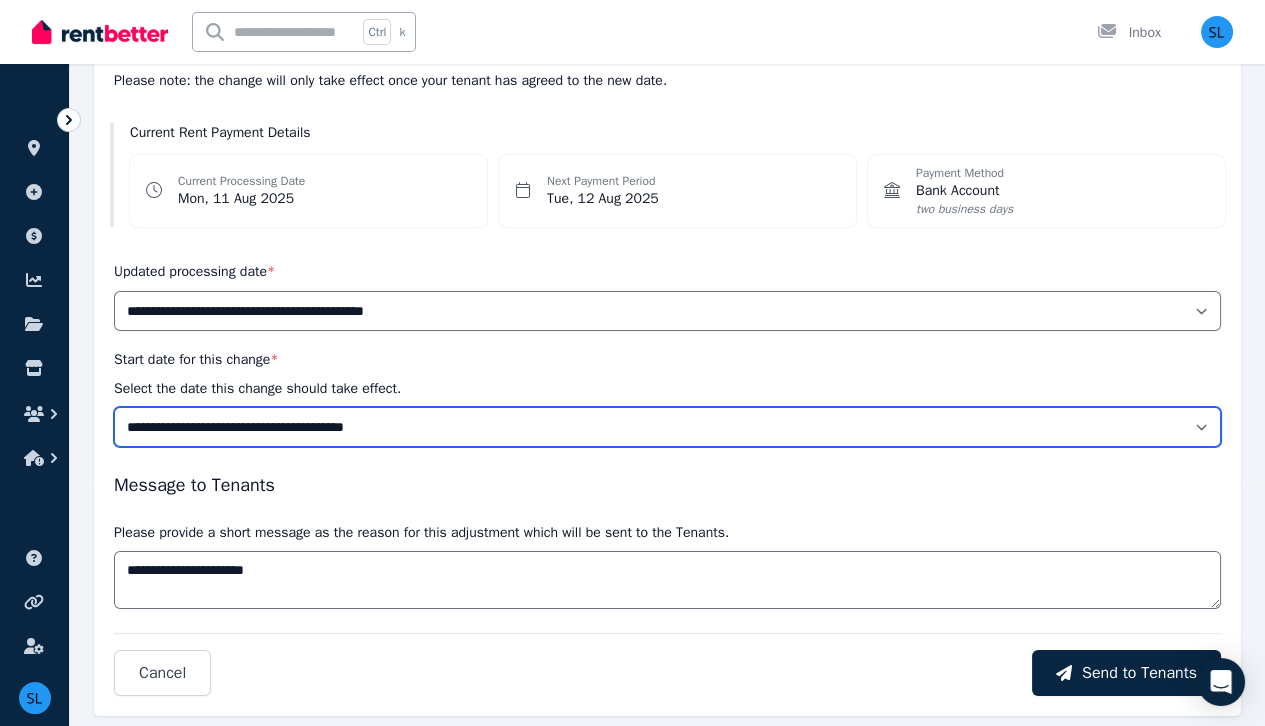 click on "**********" at bounding box center (667, 427) 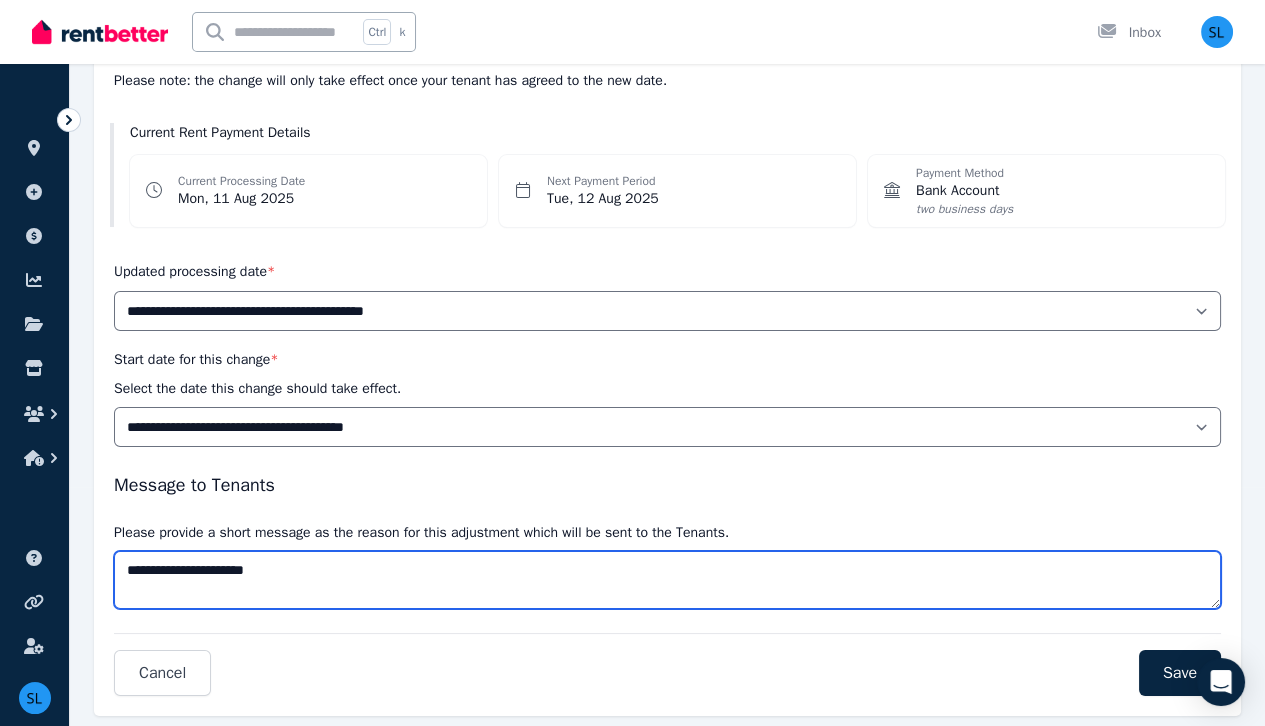 click on "**********" at bounding box center [667, 580] 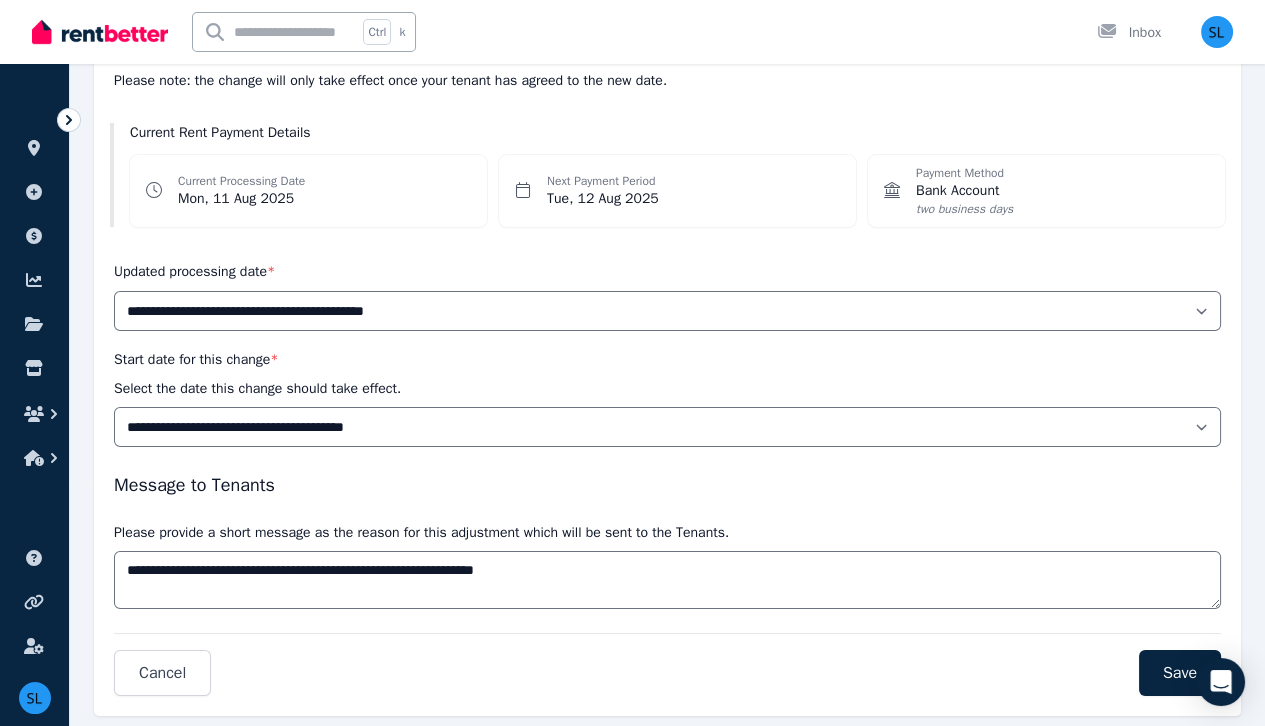 click on "Message to Tenants" at bounding box center [667, 485] 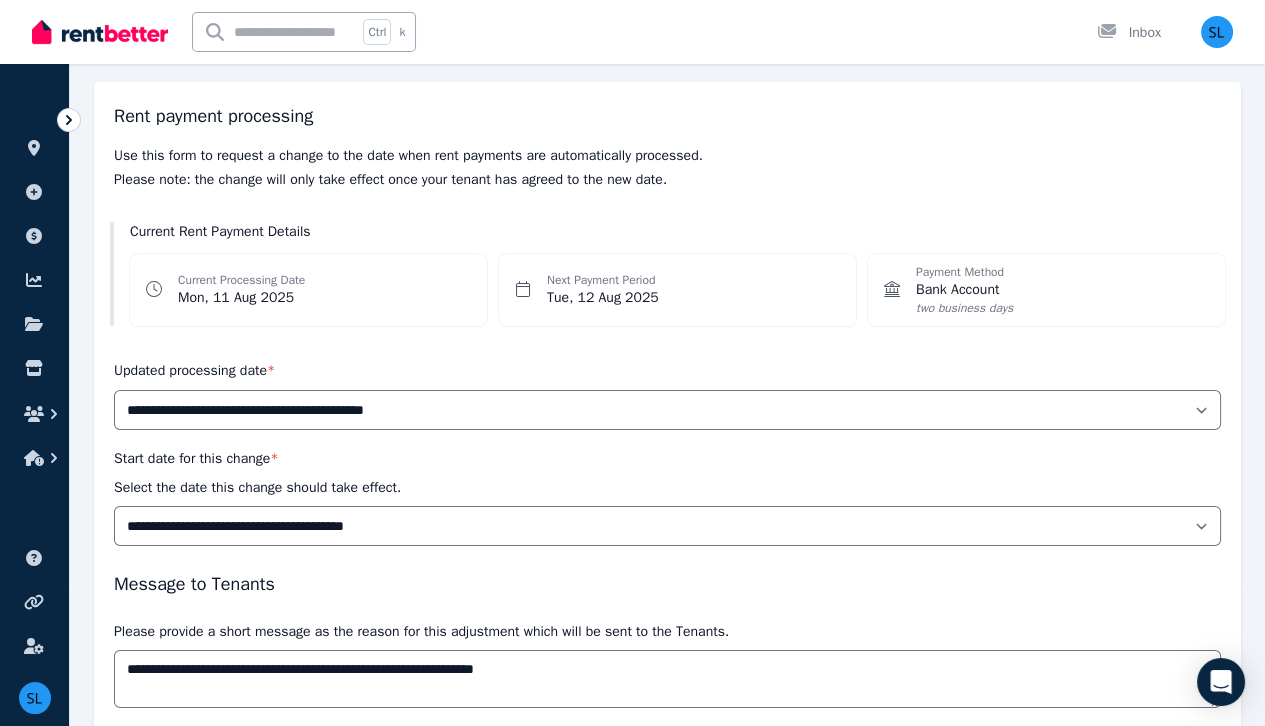 scroll, scrollTop: 143, scrollLeft: 0, axis: vertical 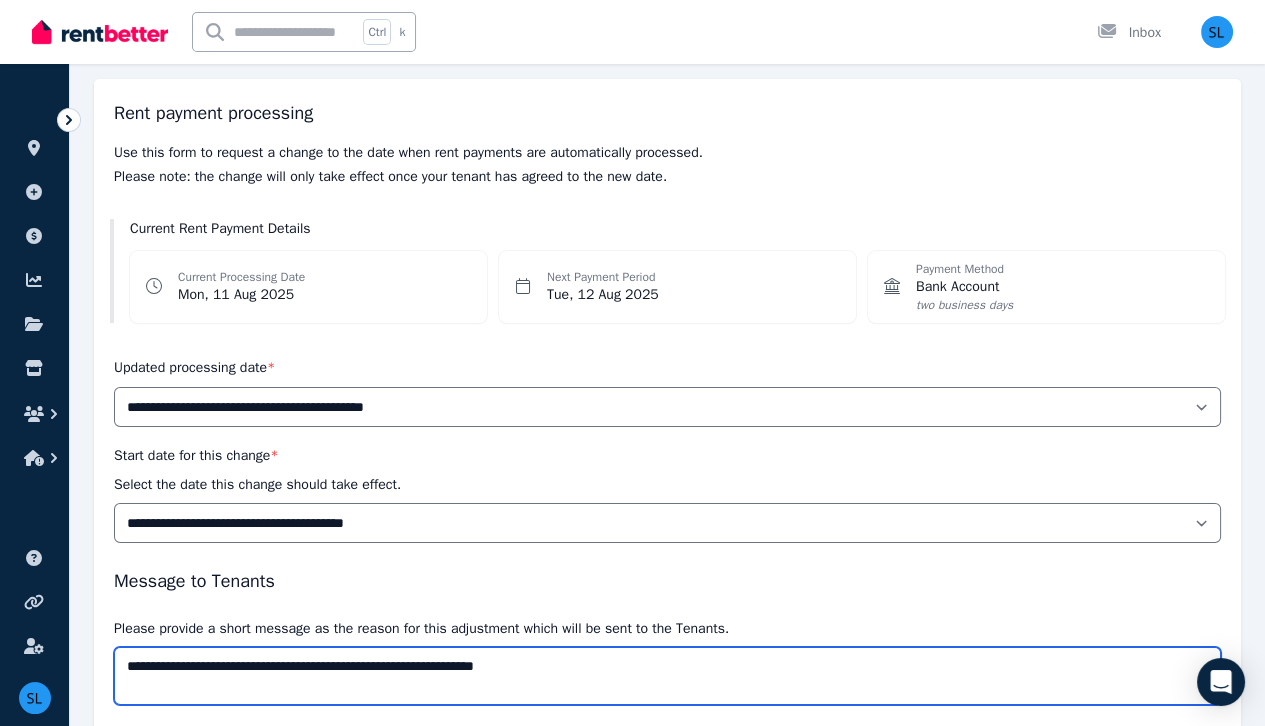 click on "**********" at bounding box center (667, 676) 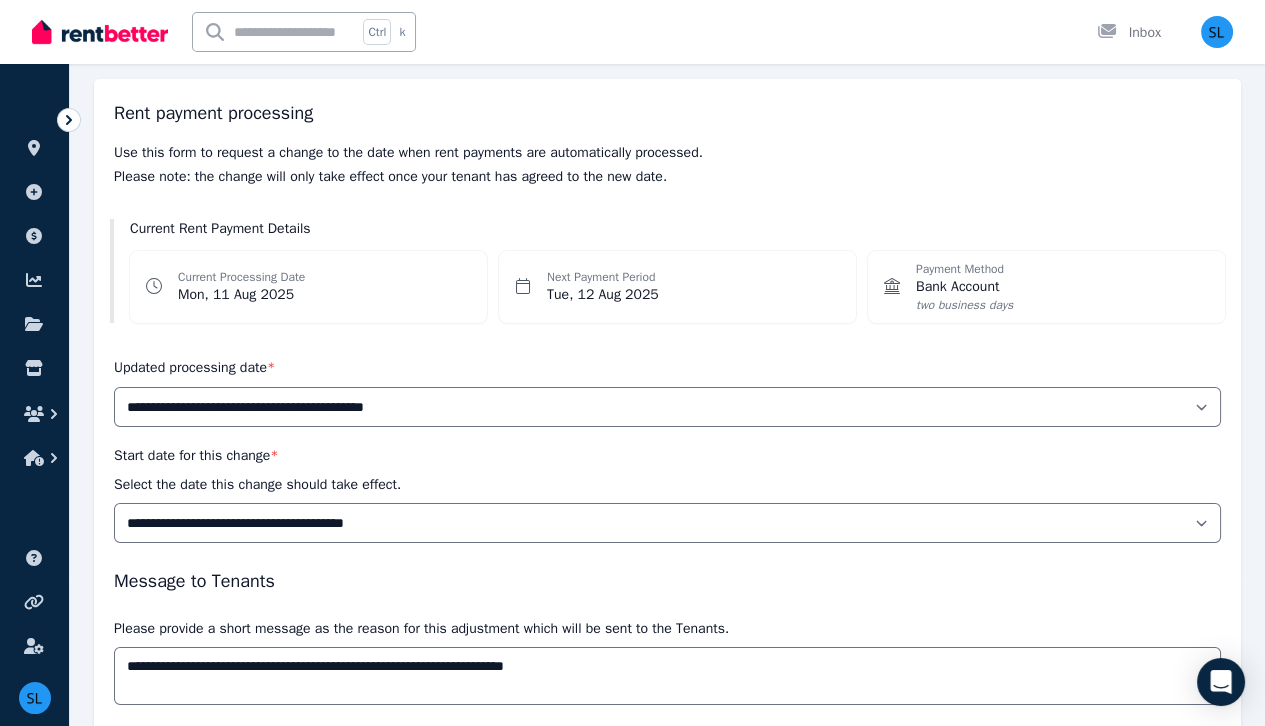 click on "Message to Tenants" at bounding box center [667, 581] 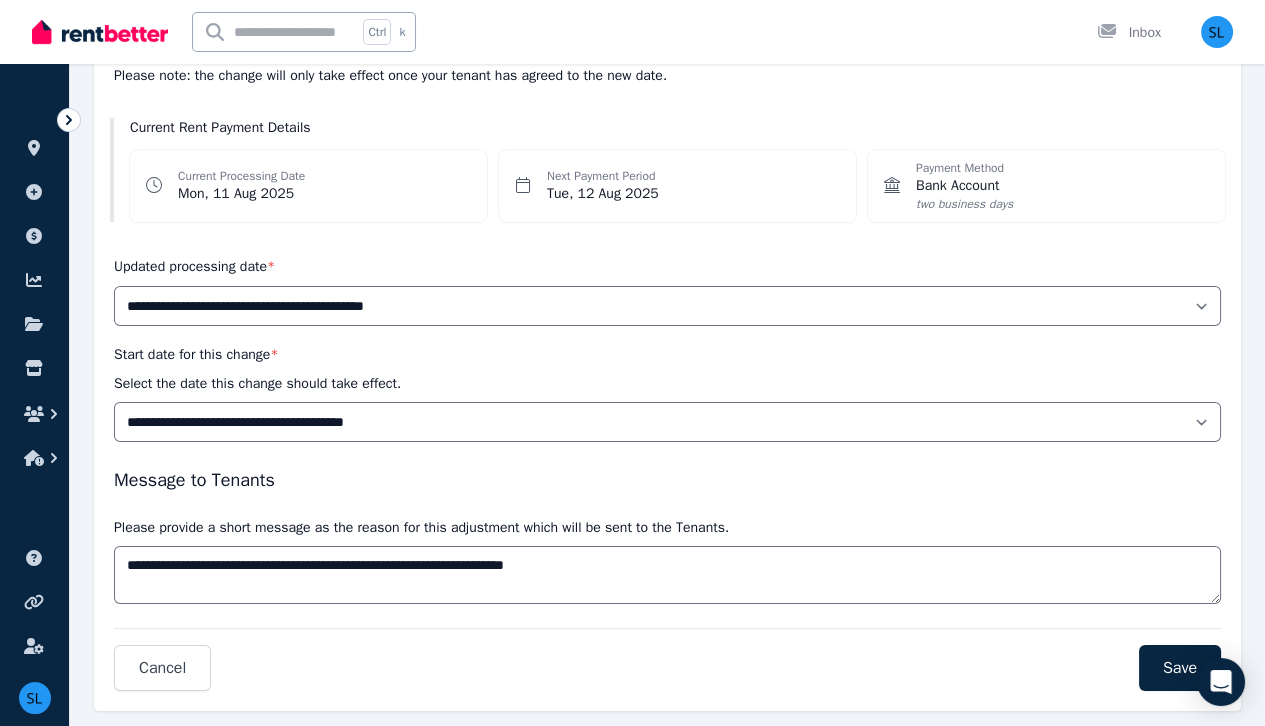 scroll, scrollTop: 246, scrollLeft: 0, axis: vertical 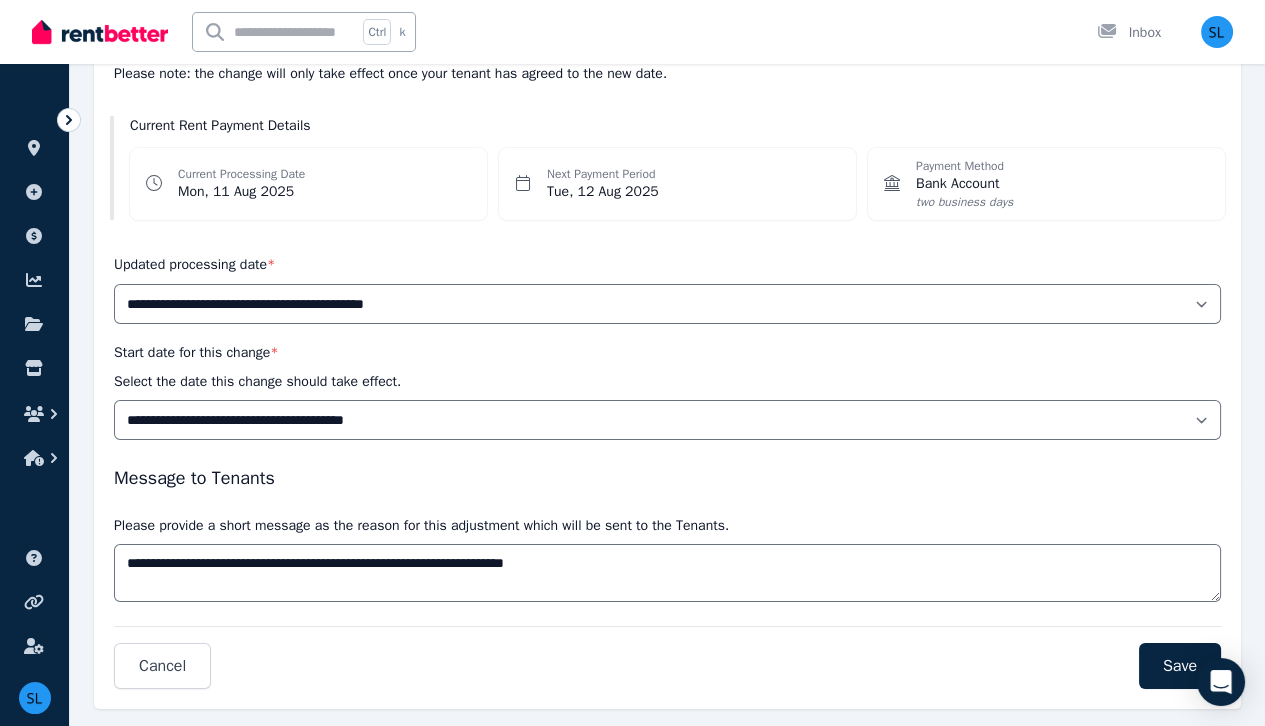 click on "Message to Tenants" at bounding box center (667, 478) 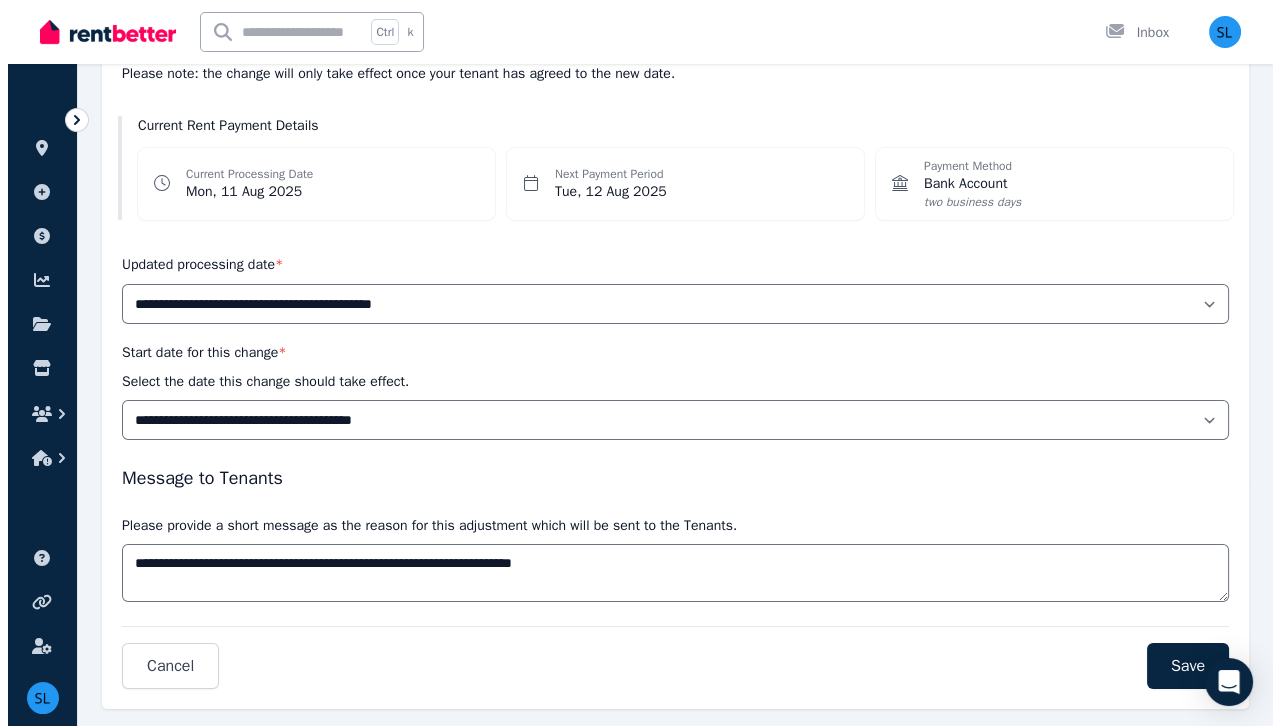 scroll, scrollTop: 284, scrollLeft: 0, axis: vertical 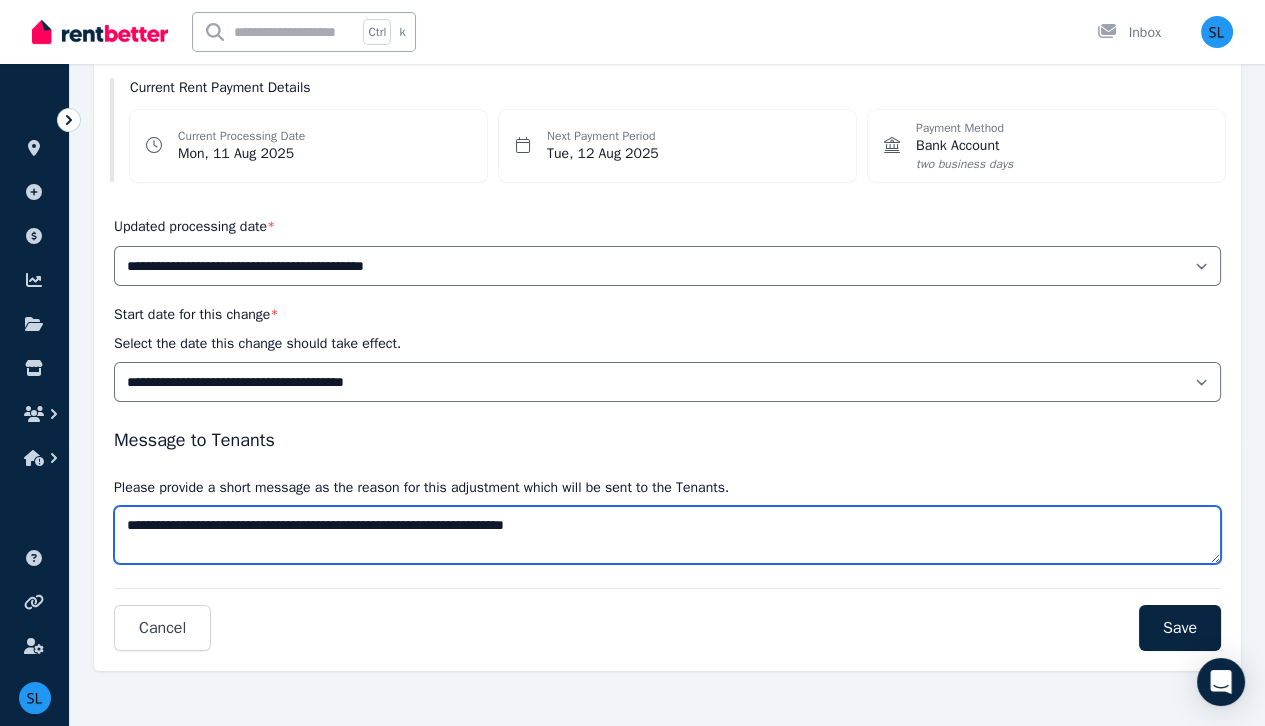 click on "**********" at bounding box center [667, 535] 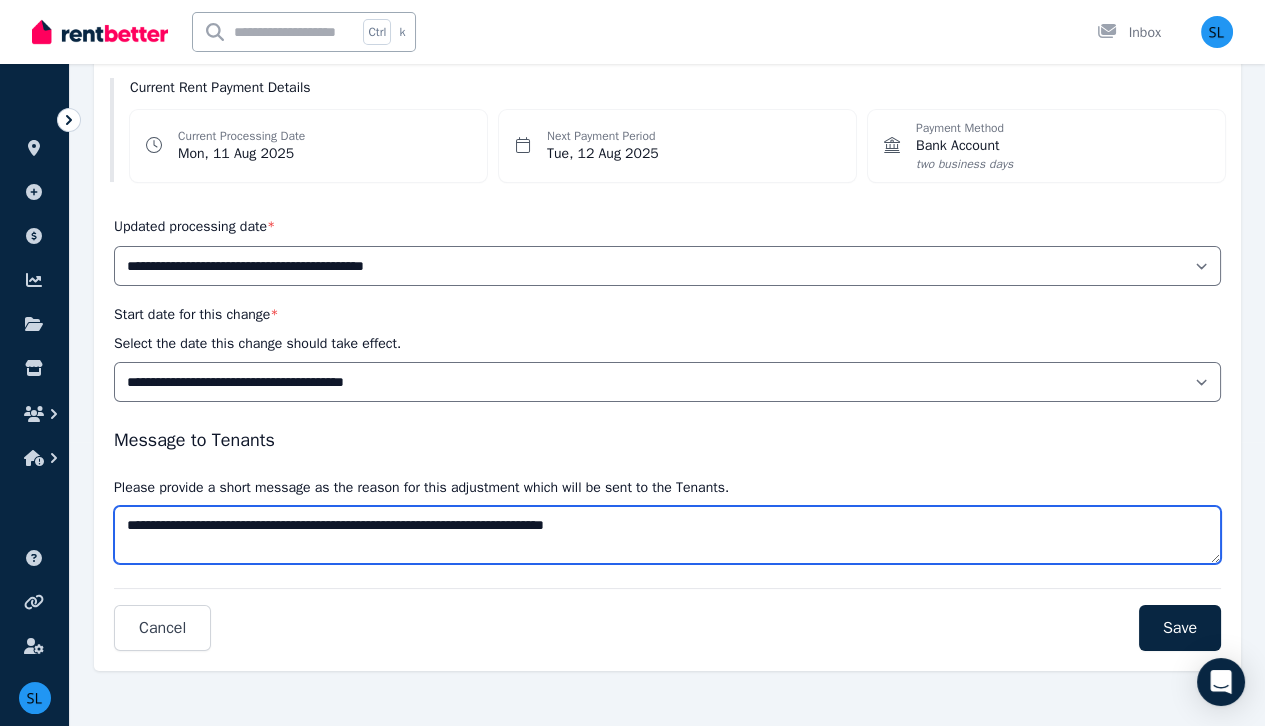 click on "**********" at bounding box center (667, 535) 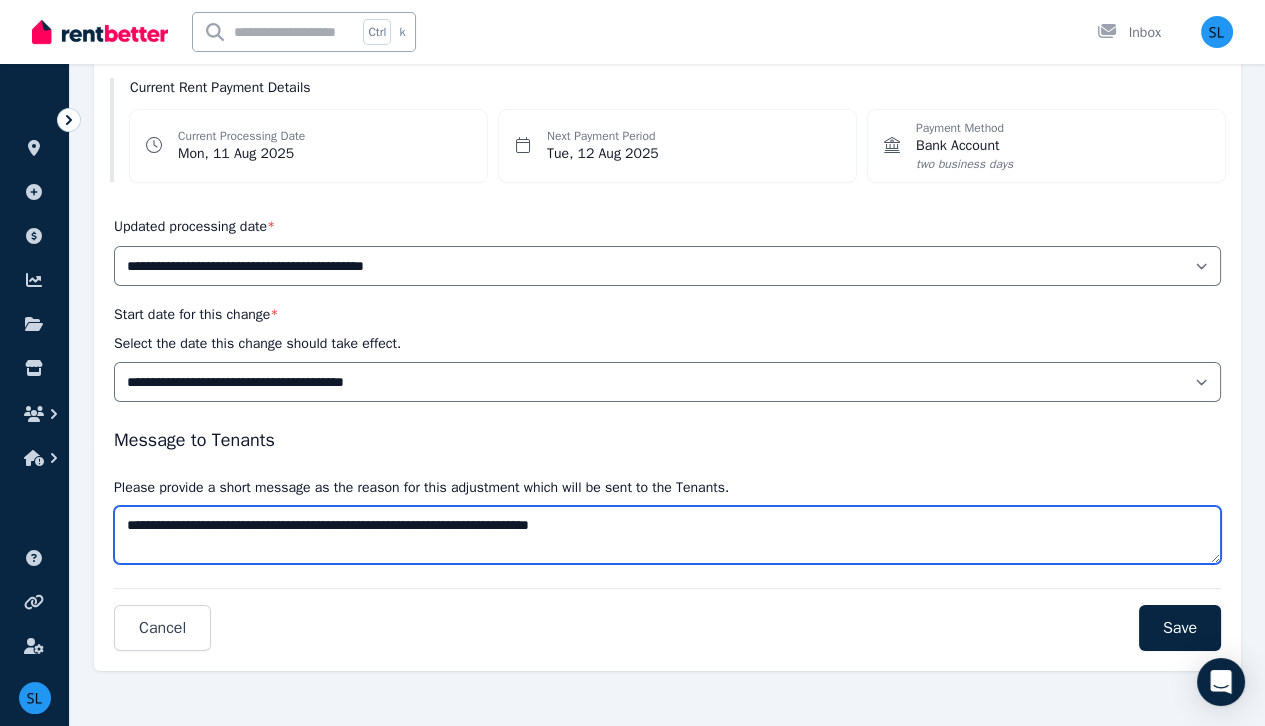 click on "**********" at bounding box center (667, 535) 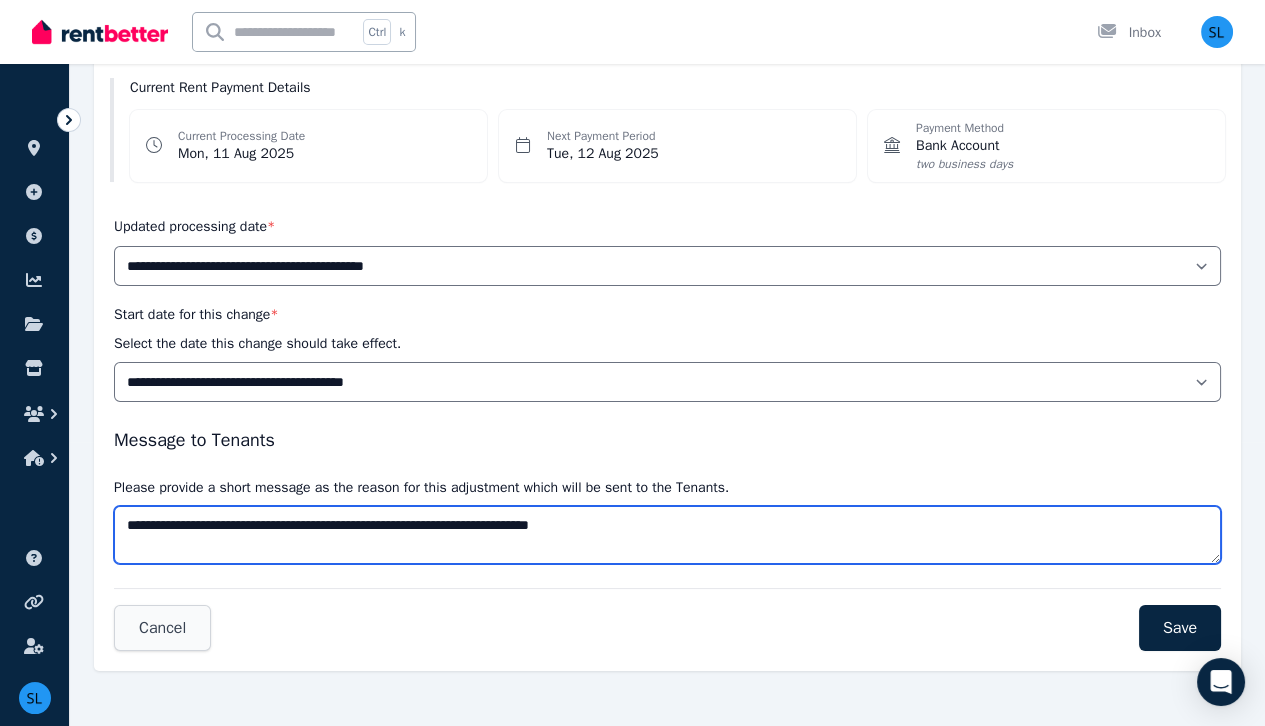 type on "**********" 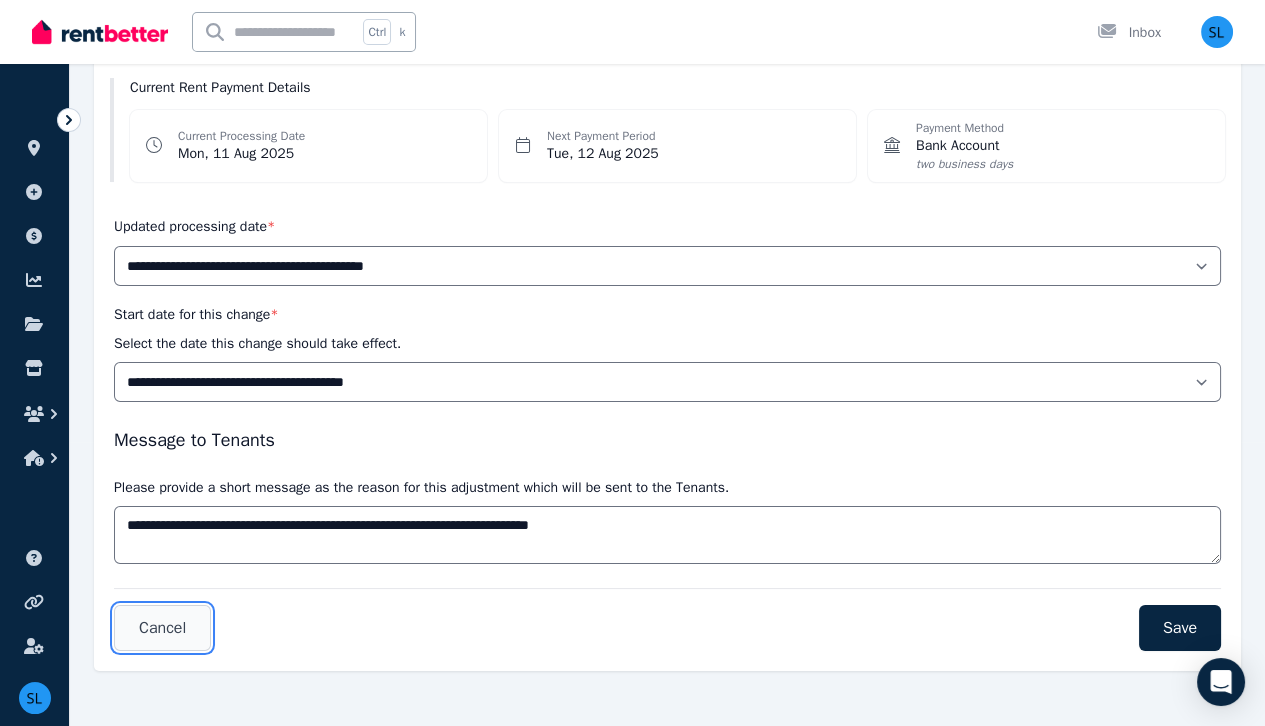 click on "Cancel" at bounding box center [162, 628] 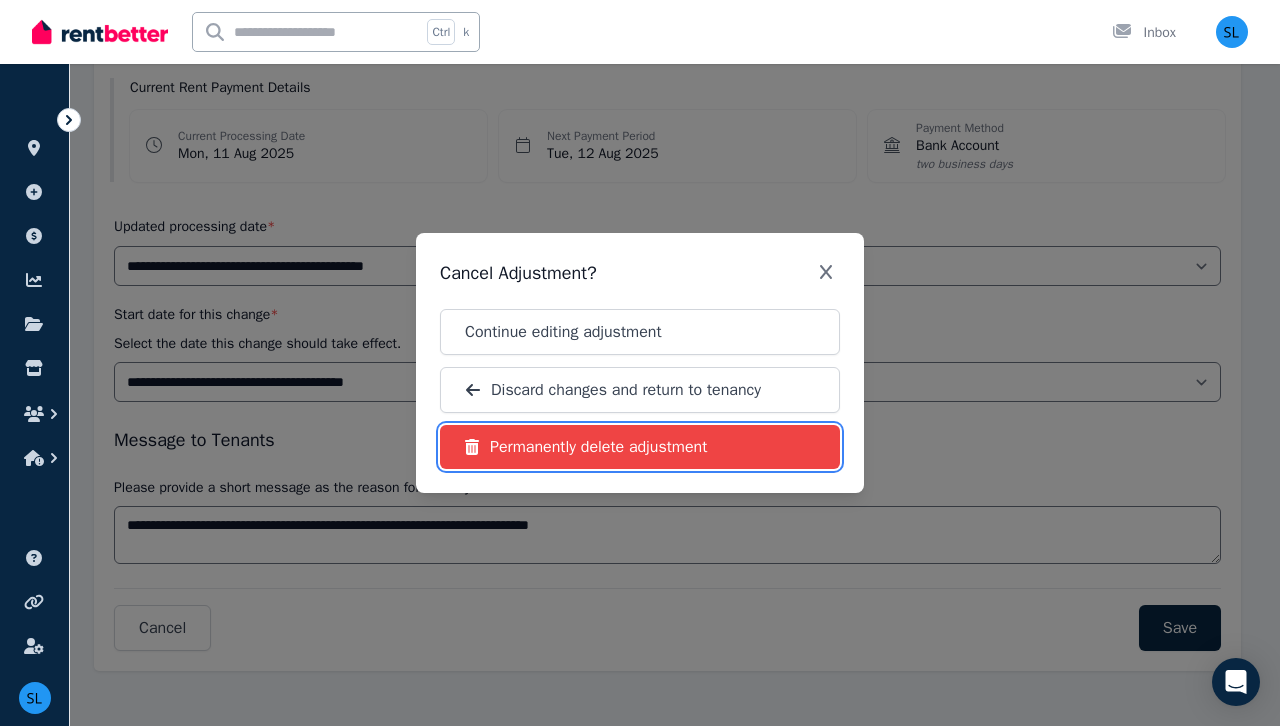 click on "Permanently delete adjustment" at bounding box center [598, 447] 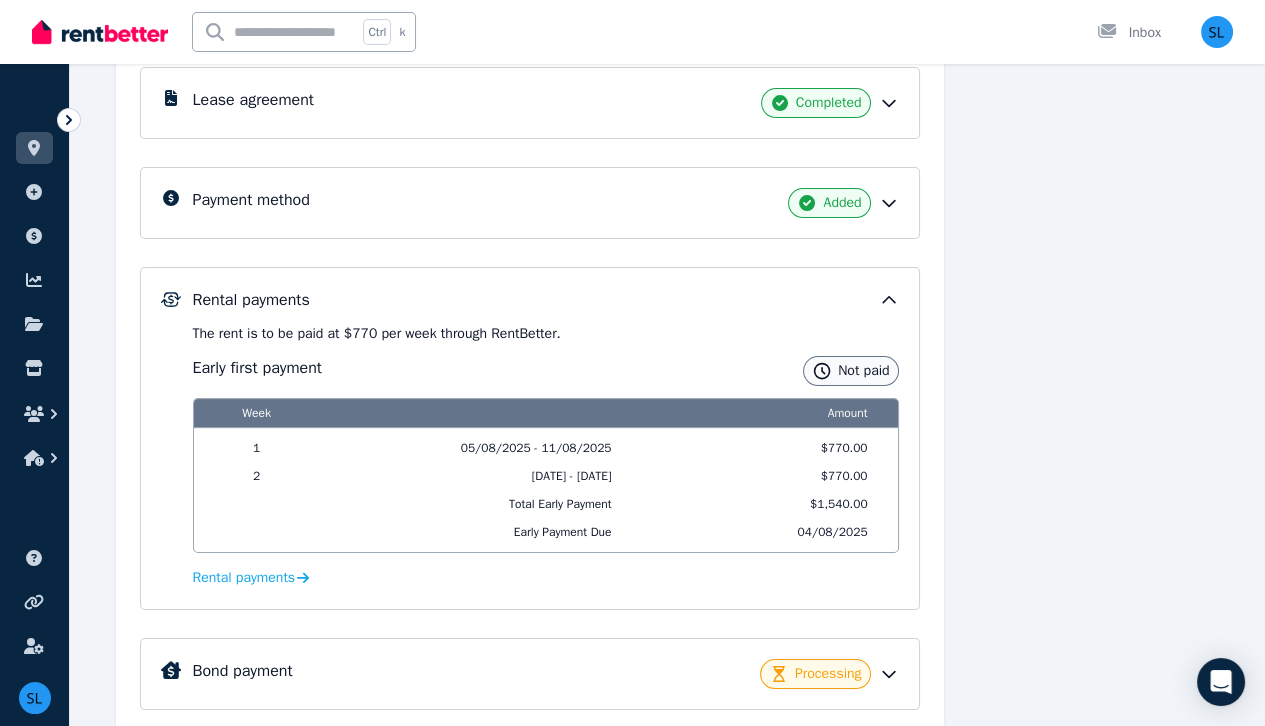 scroll, scrollTop: 400, scrollLeft: 0, axis: vertical 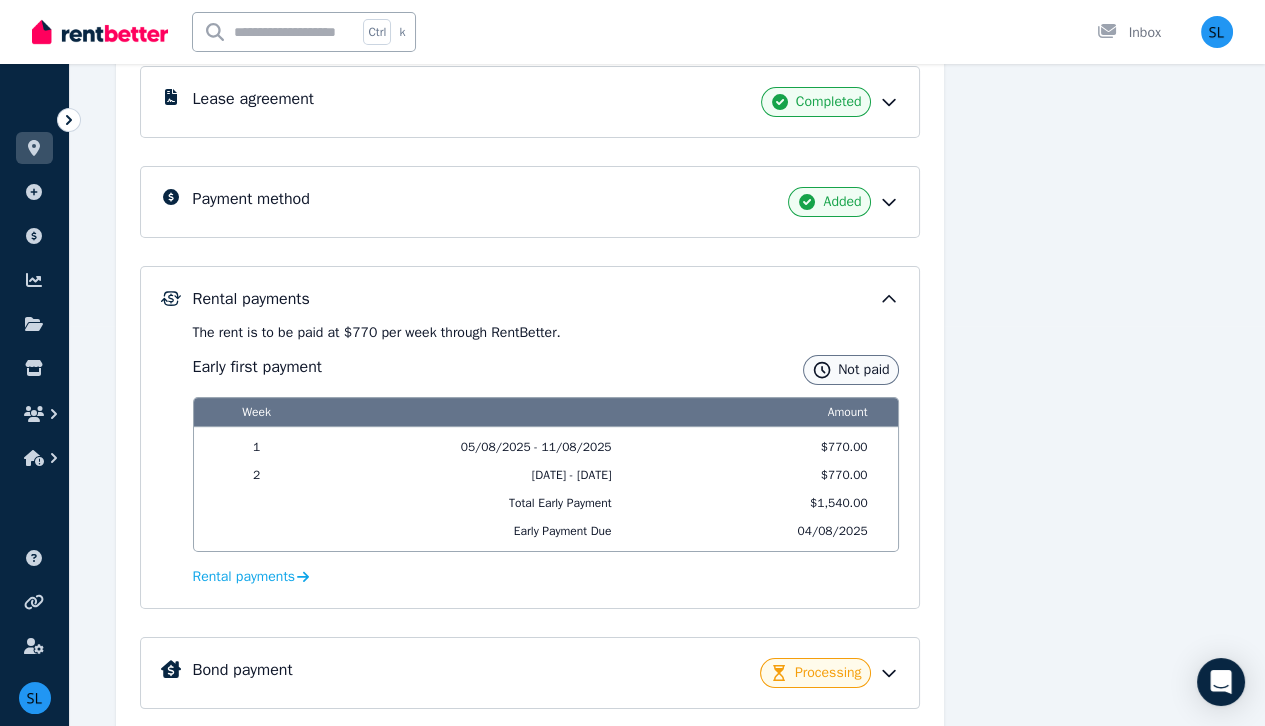 click on "Not paid" at bounding box center [863, 370] 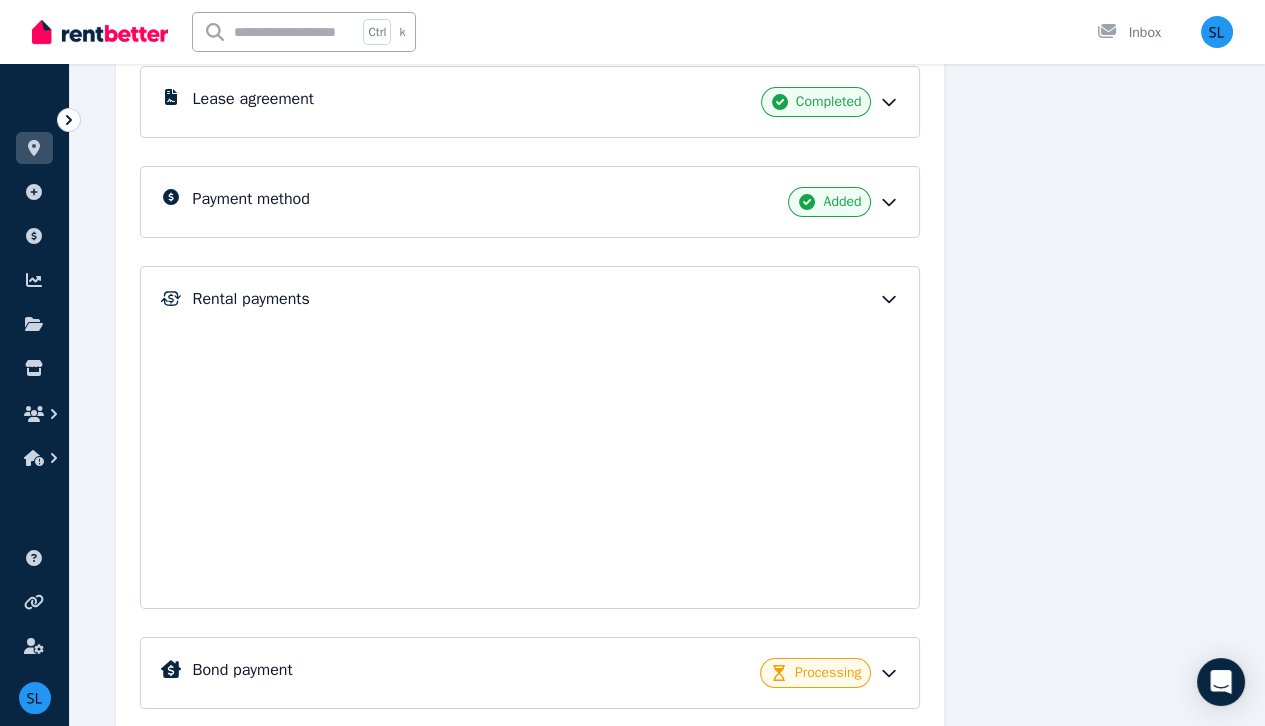 scroll, scrollTop: 197, scrollLeft: 0, axis: vertical 